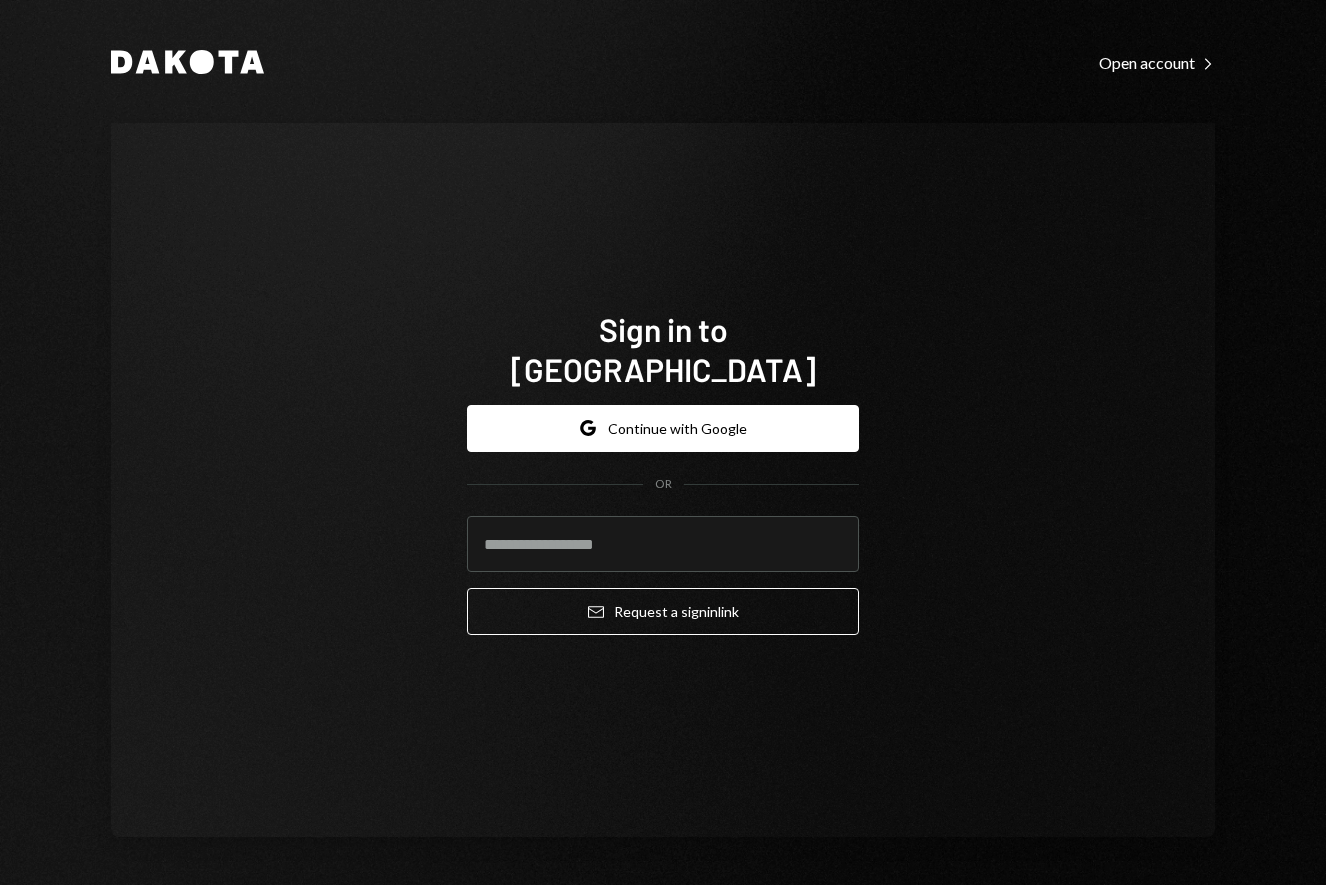 scroll, scrollTop: 0, scrollLeft: 0, axis: both 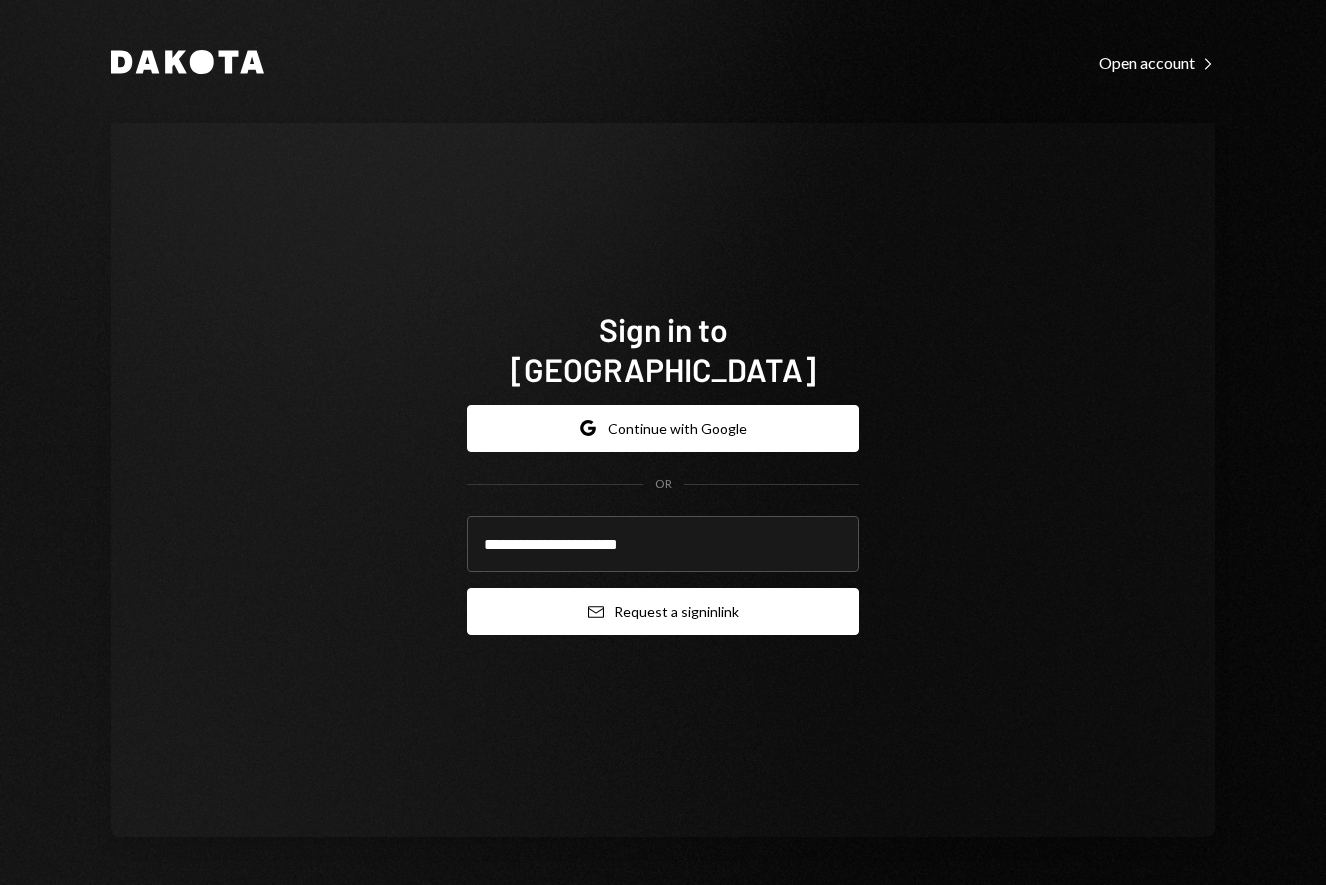 type on "**********" 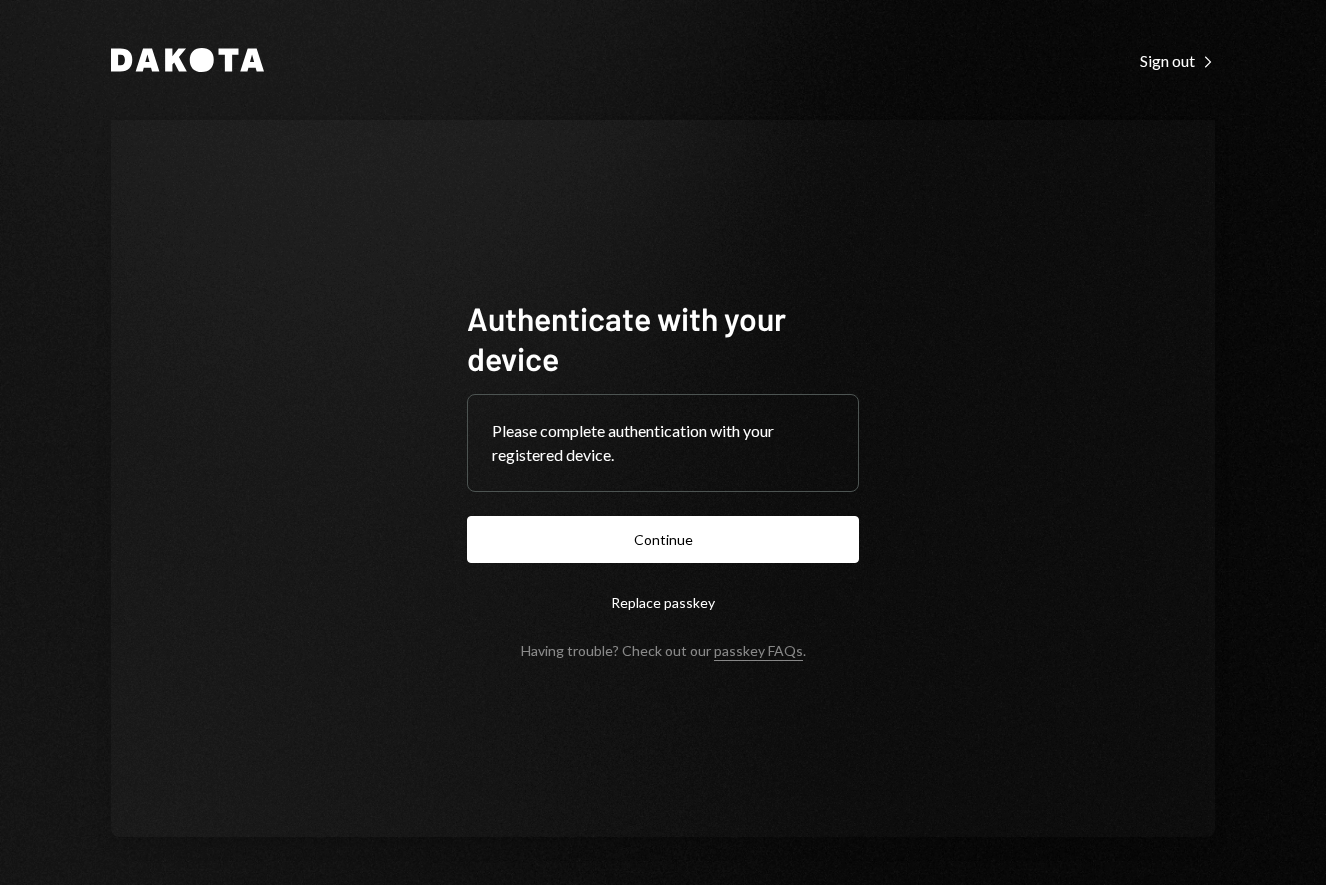 scroll, scrollTop: 0, scrollLeft: 0, axis: both 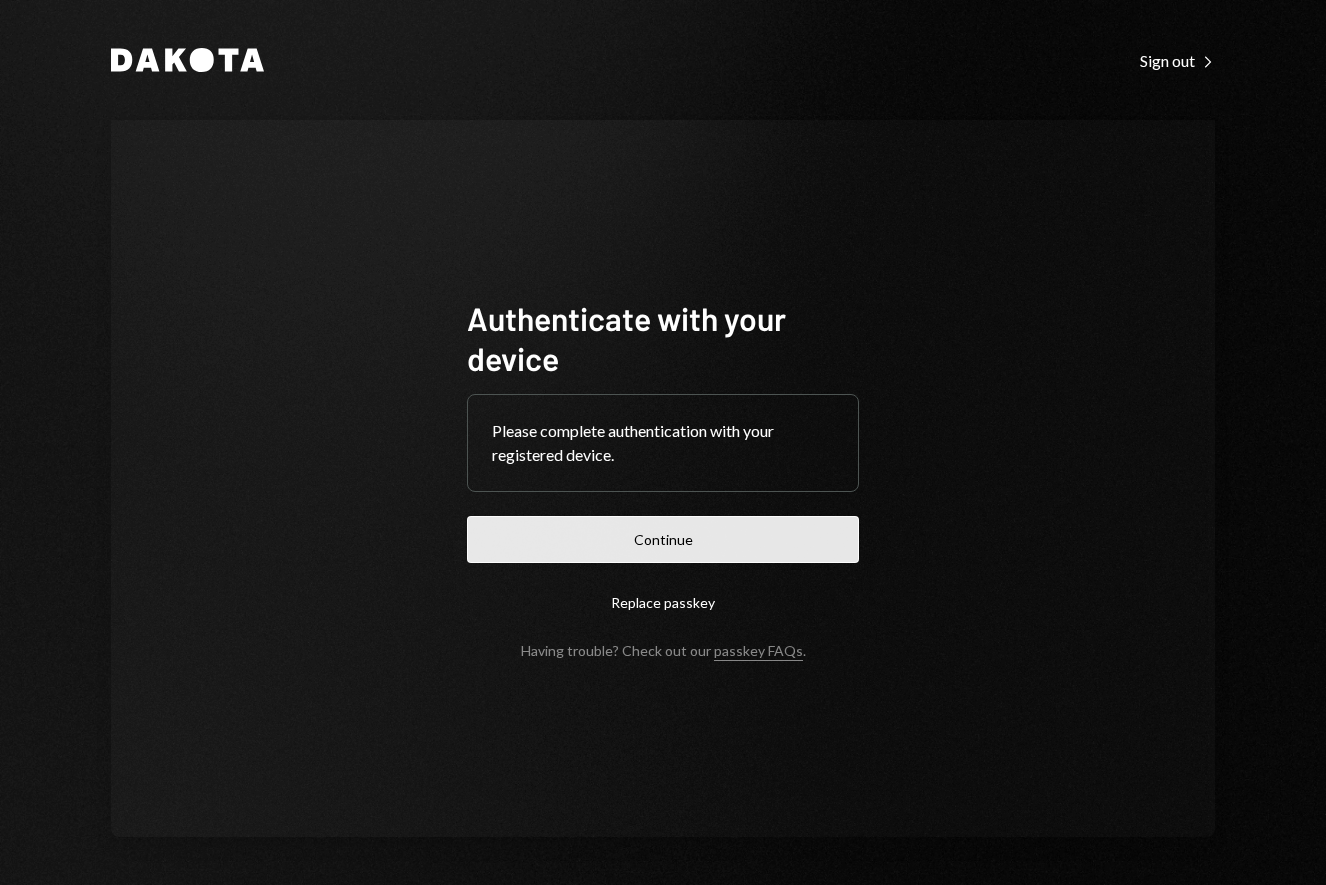 click on "Continue" at bounding box center (663, 539) 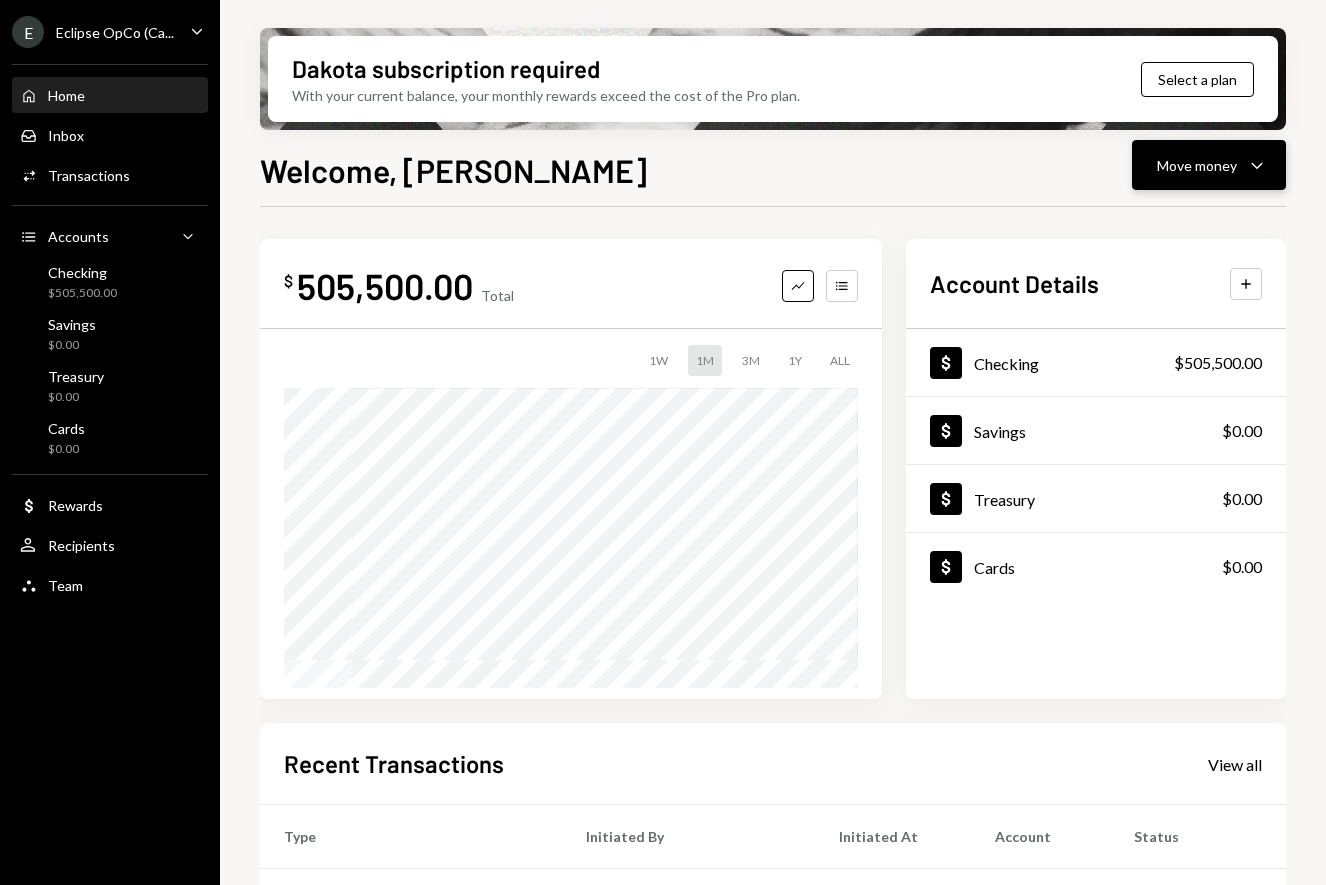 click on "Move money" at bounding box center [1197, 165] 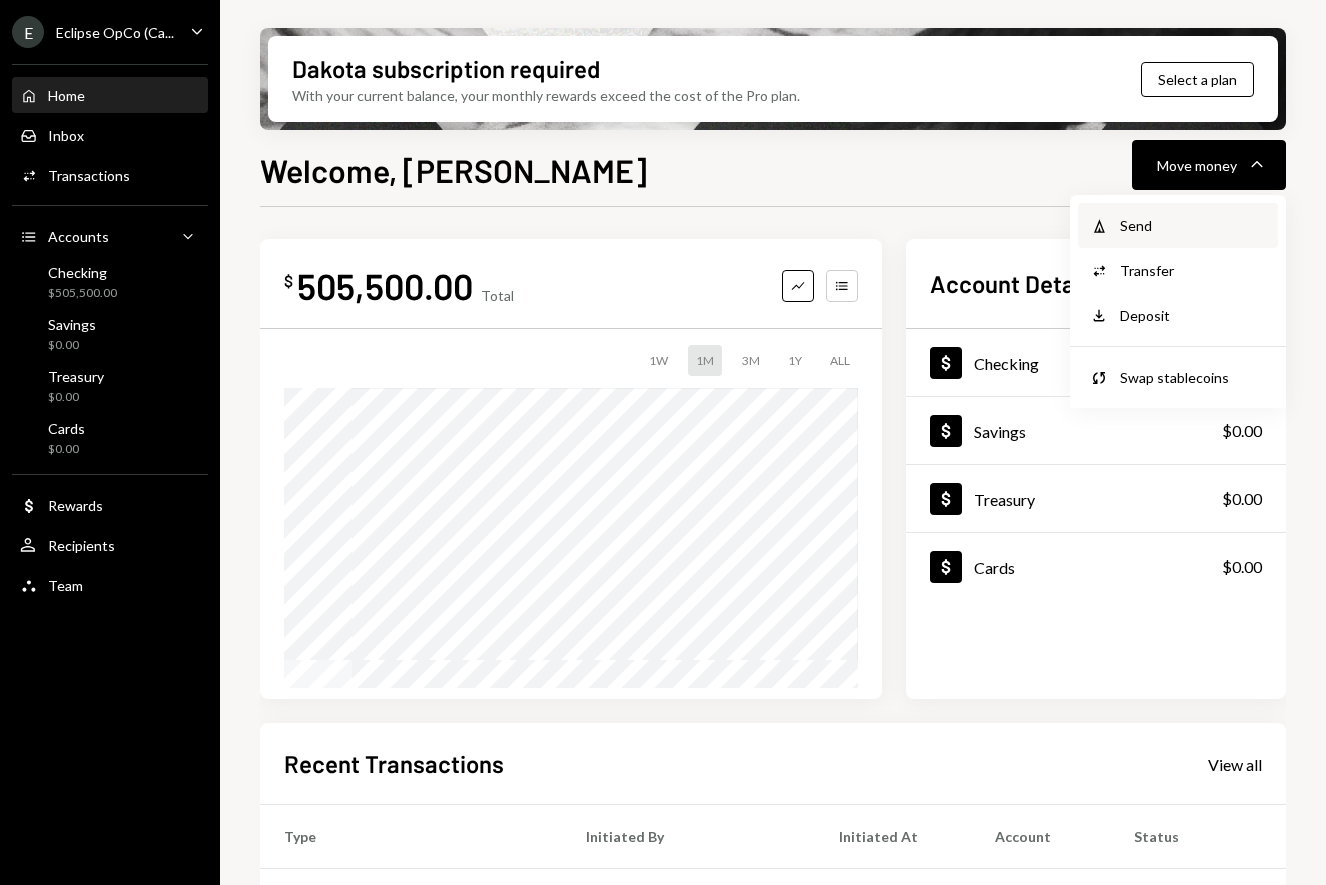 click on "Send" at bounding box center [1193, 225] 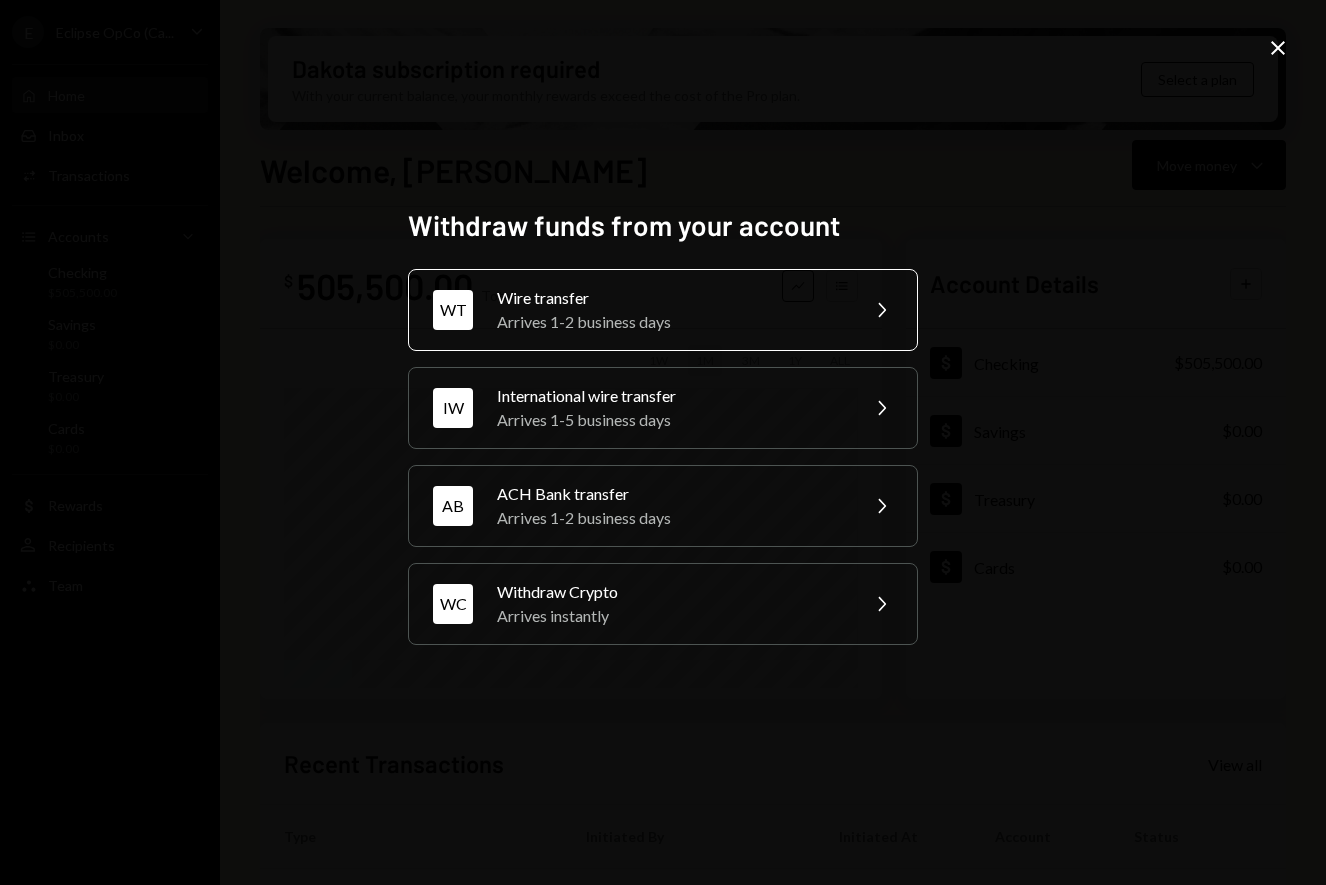 click on "Arrives 1-2 business days" at bounding box center (671, 322) 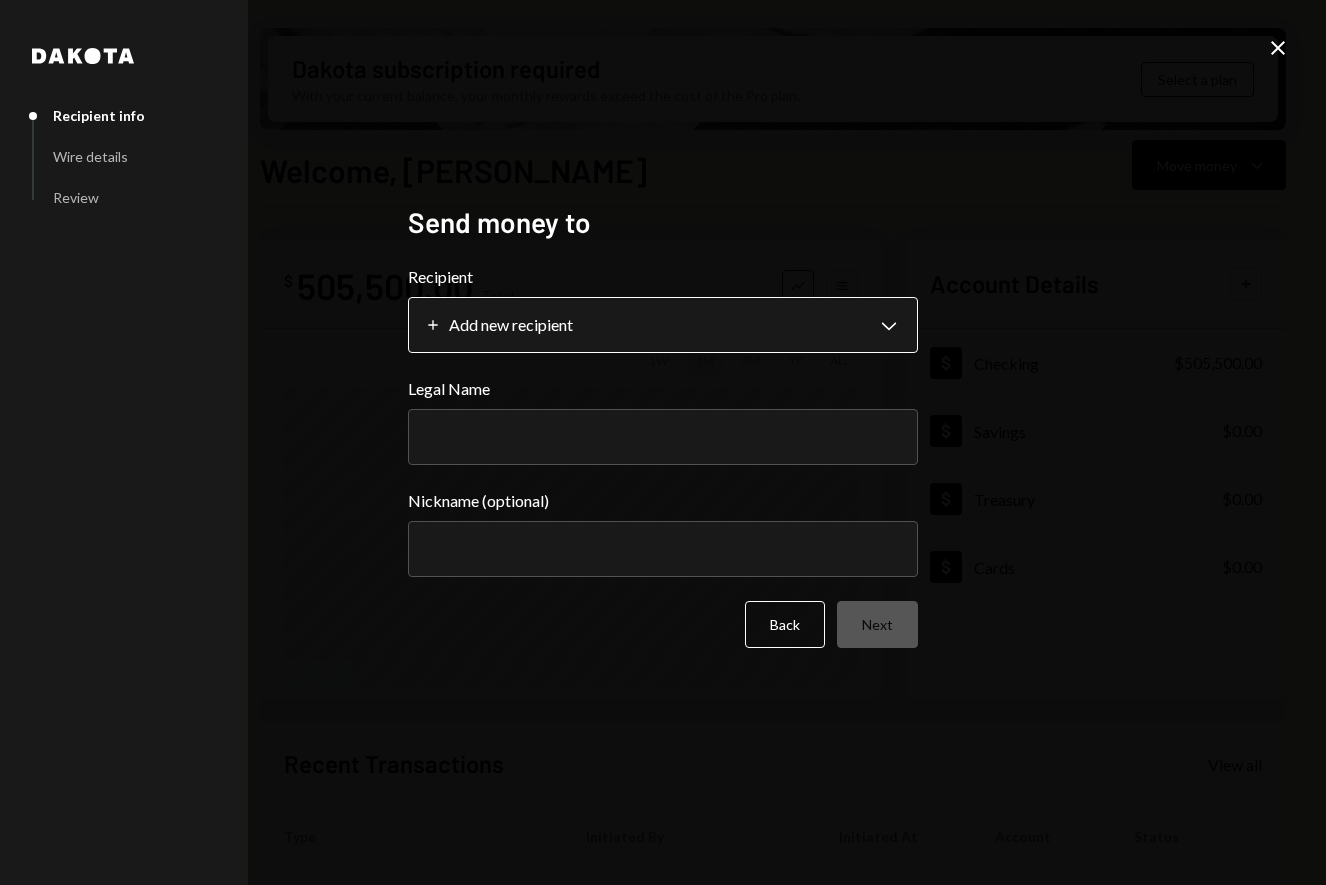 click on "E Eclipse OpCo (Ca... Caret Down Home Home Inbox Inbox Activities Transactions Accounts Accounts Caret Down Checking $505,500.00 Savings $0.00 Treasury $0.00 Cards $0.00 Dollar Rewards User Recipients Team Team Dakota subscription required With your current balance, your monthly rewards exceed the cost of the Pro plan. Select a plan Welcome, Kayla Move money Caret Down $ 505,500.00 Total Graph Accounts 1W 1M 3M 1Y ALL Account Details Plus Dollar Checking $505,500.00 Dollar Savings $0.00 Dollar Treasury $0.00 Dollar Cards $0.00 Recent Transactions View all Type Initiated By Initiated At Account Status Bank Deposit $150,000.00 ECLIPSE [DATE] Checking Completed Bank Deposit $155,000.00 ECLIPSE [DATE] Checking Completed Microdeposit $0.01 [PERSON_NAME], Inc. [DATE] Checking Completed Microdeposit $0.04 [PERSON_NAME], Inc. [DATE] Checking Completed Microdeposit -$0.05 [PERSON_NAME], Inc. [DATE] Checking Completed /dashboard Dakota Recipient info Wire details Review Send money to Recipient Plus Add new recipient Back Next" at bounding box center (663, 442) 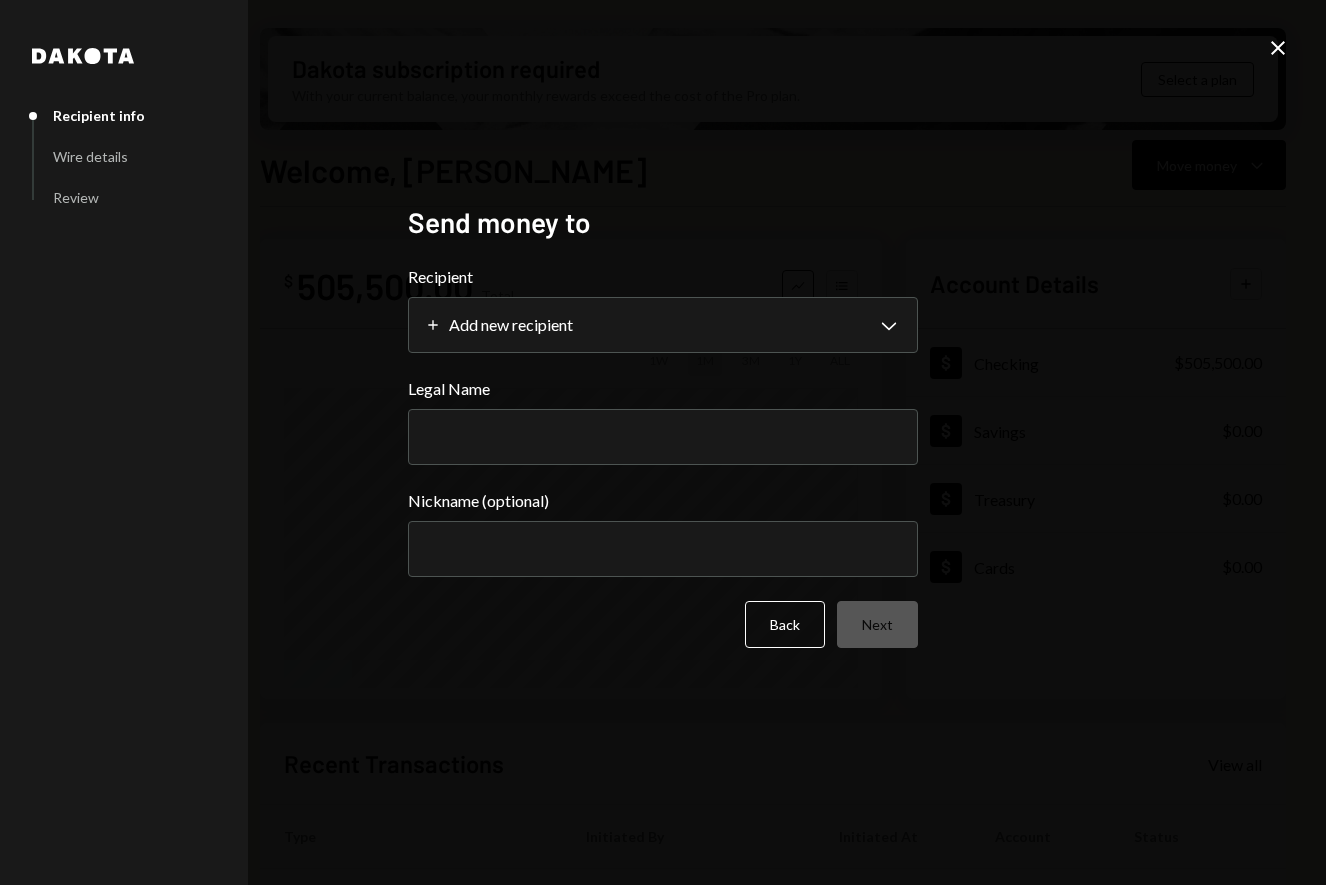 click on "Close" 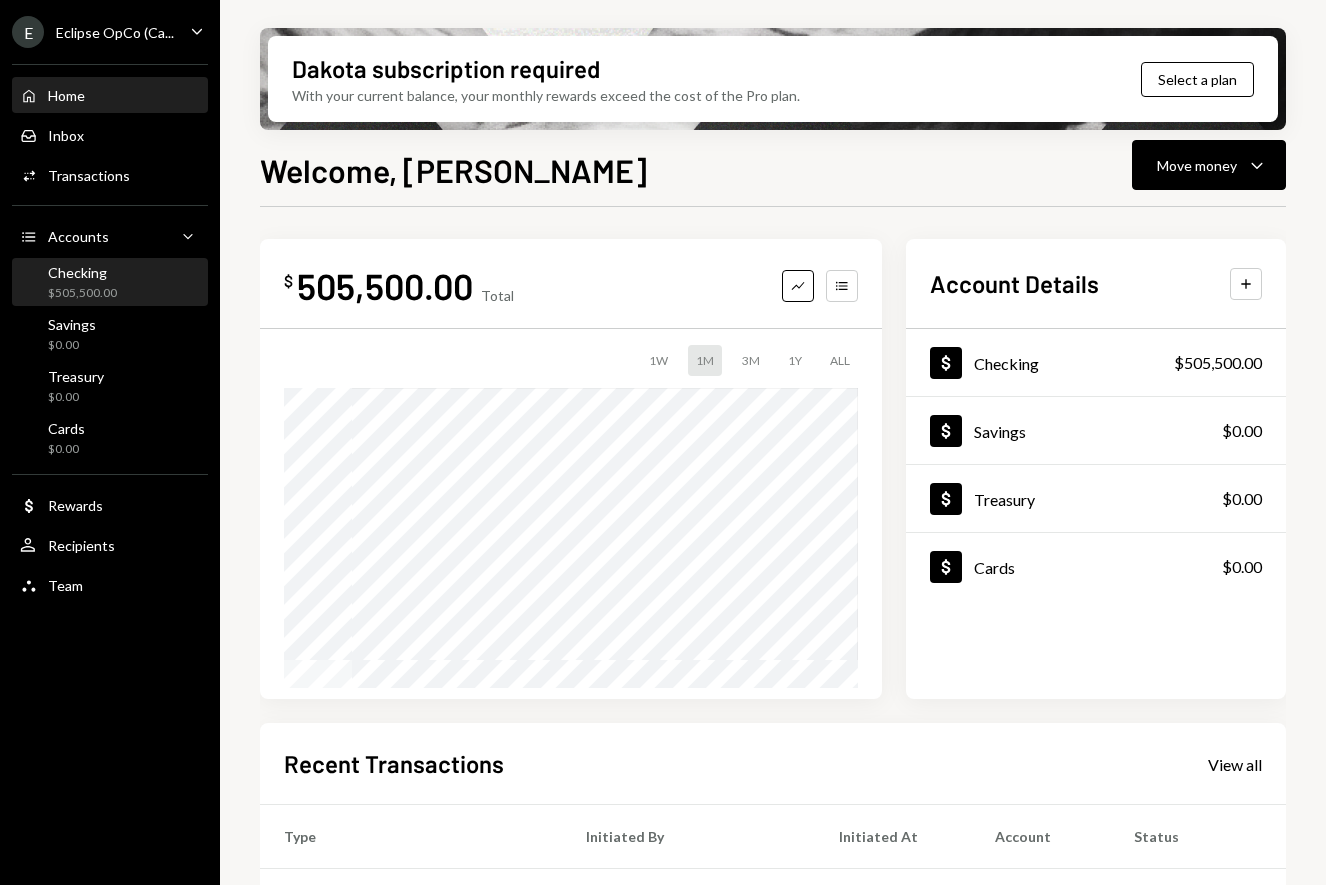 click on "Checking $505,500.00" at bounding box center (82, 283) 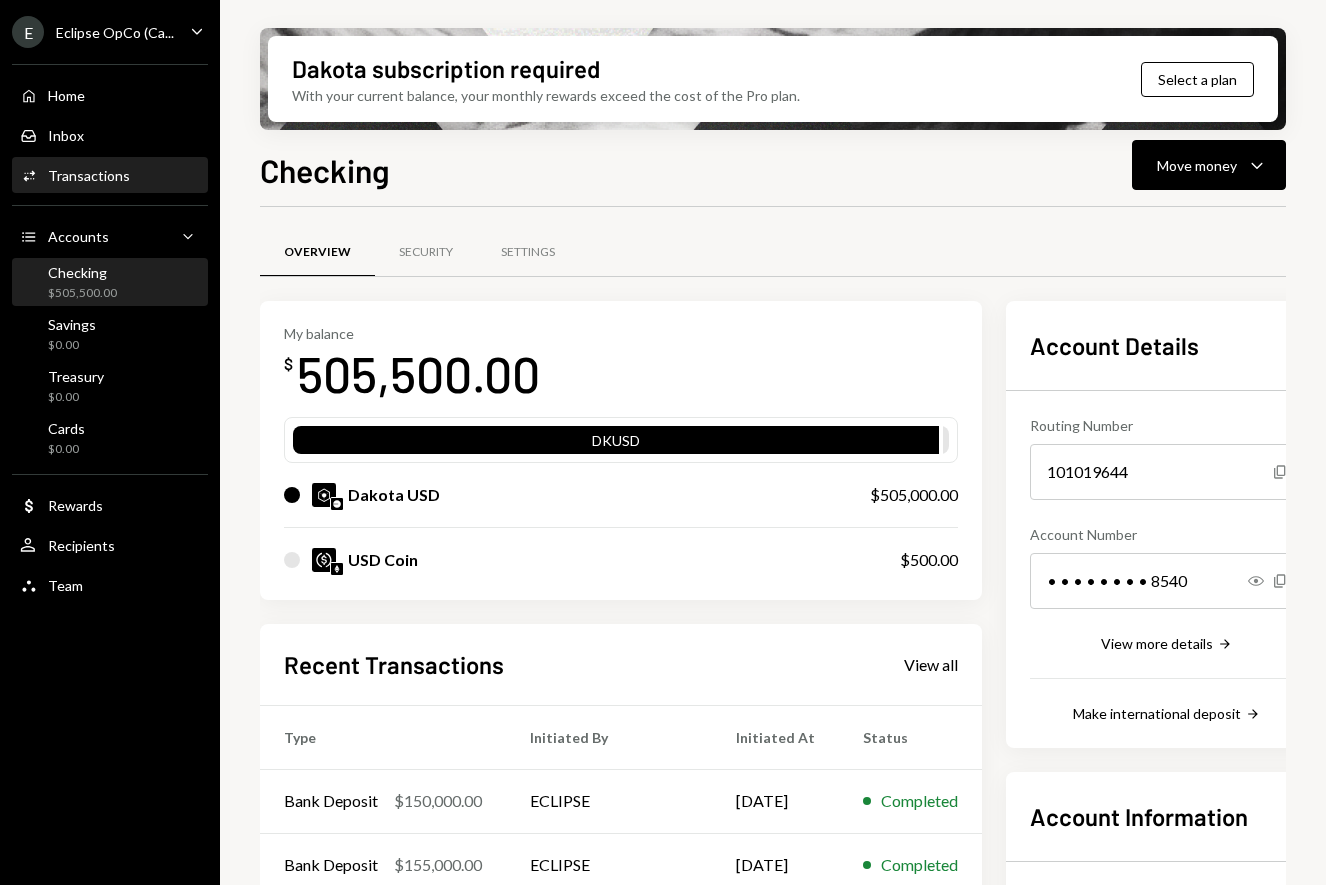 click on "Transactions" at bounding box center (89, 175) 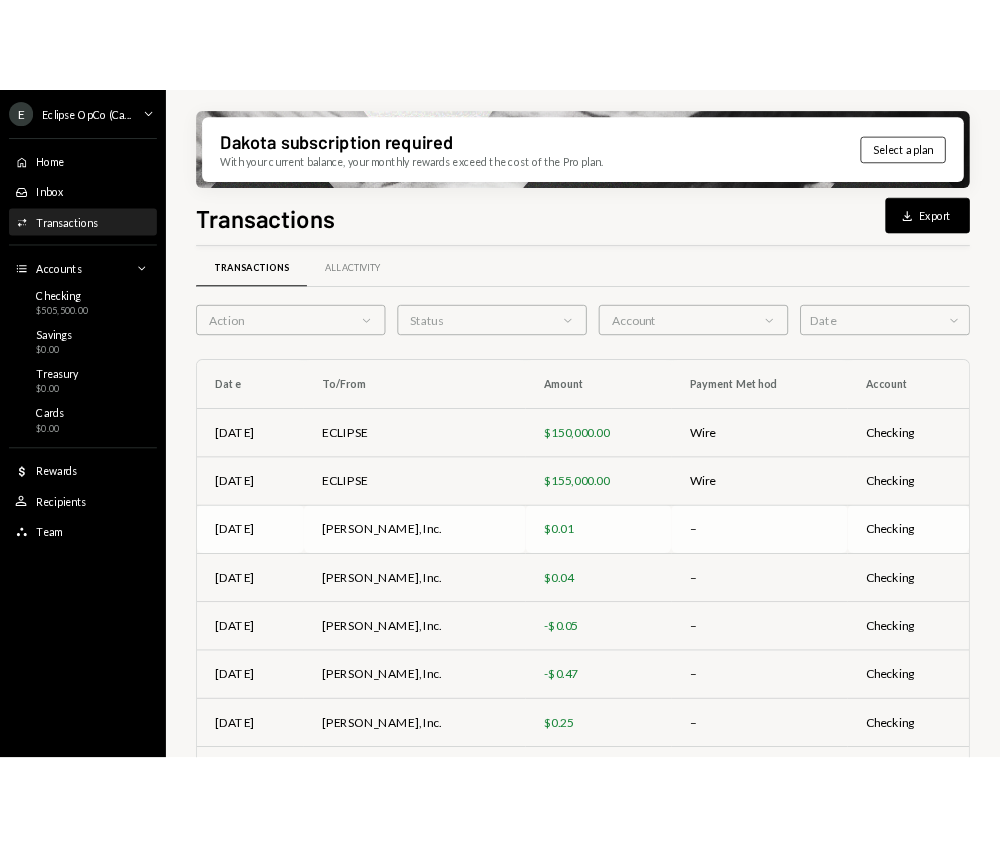 scroll, scrollTop: 80, scrollLeft: 0, axis: vertical 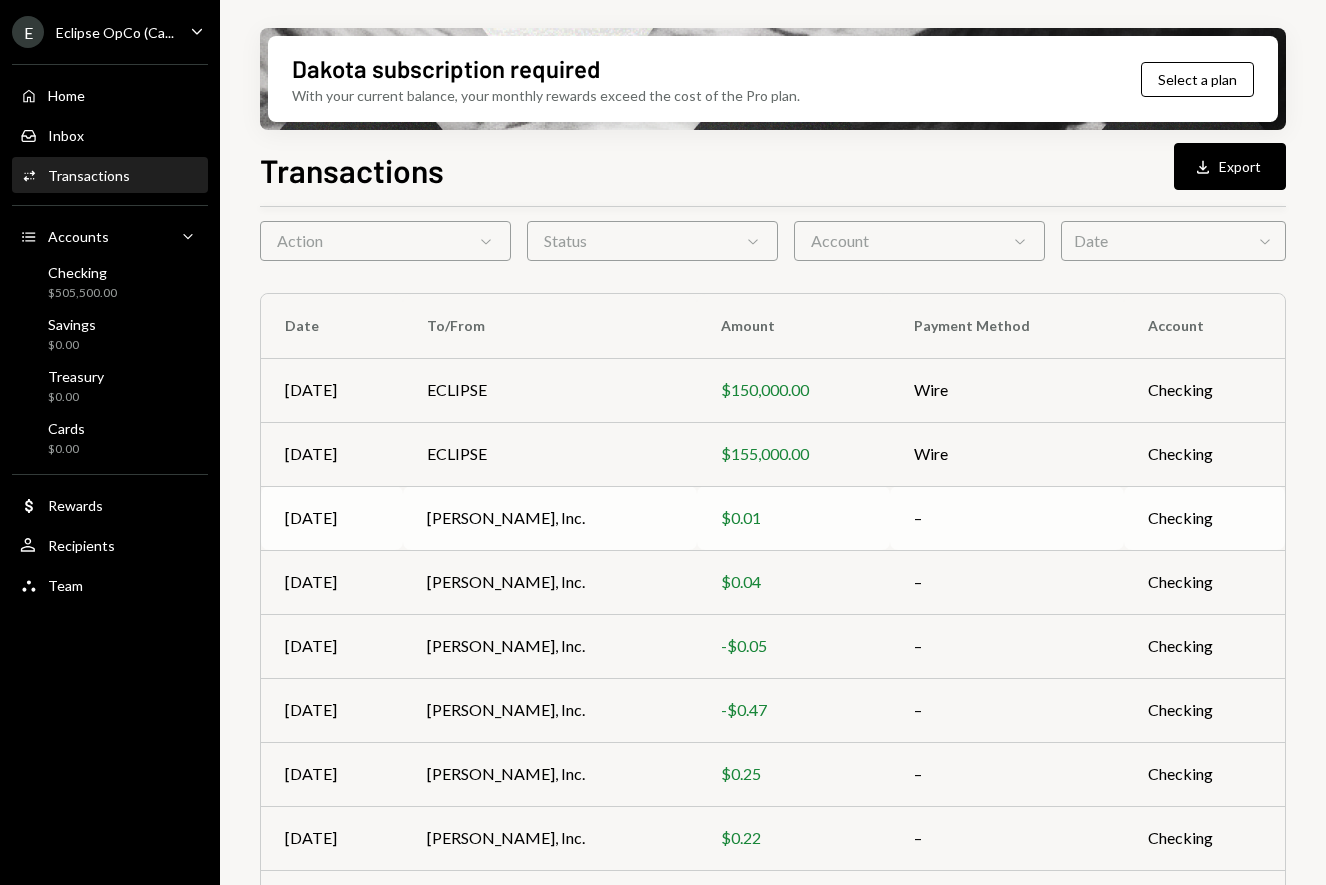 click on "[PERSON_NAME], Inc." at bounding box center [549, 518] 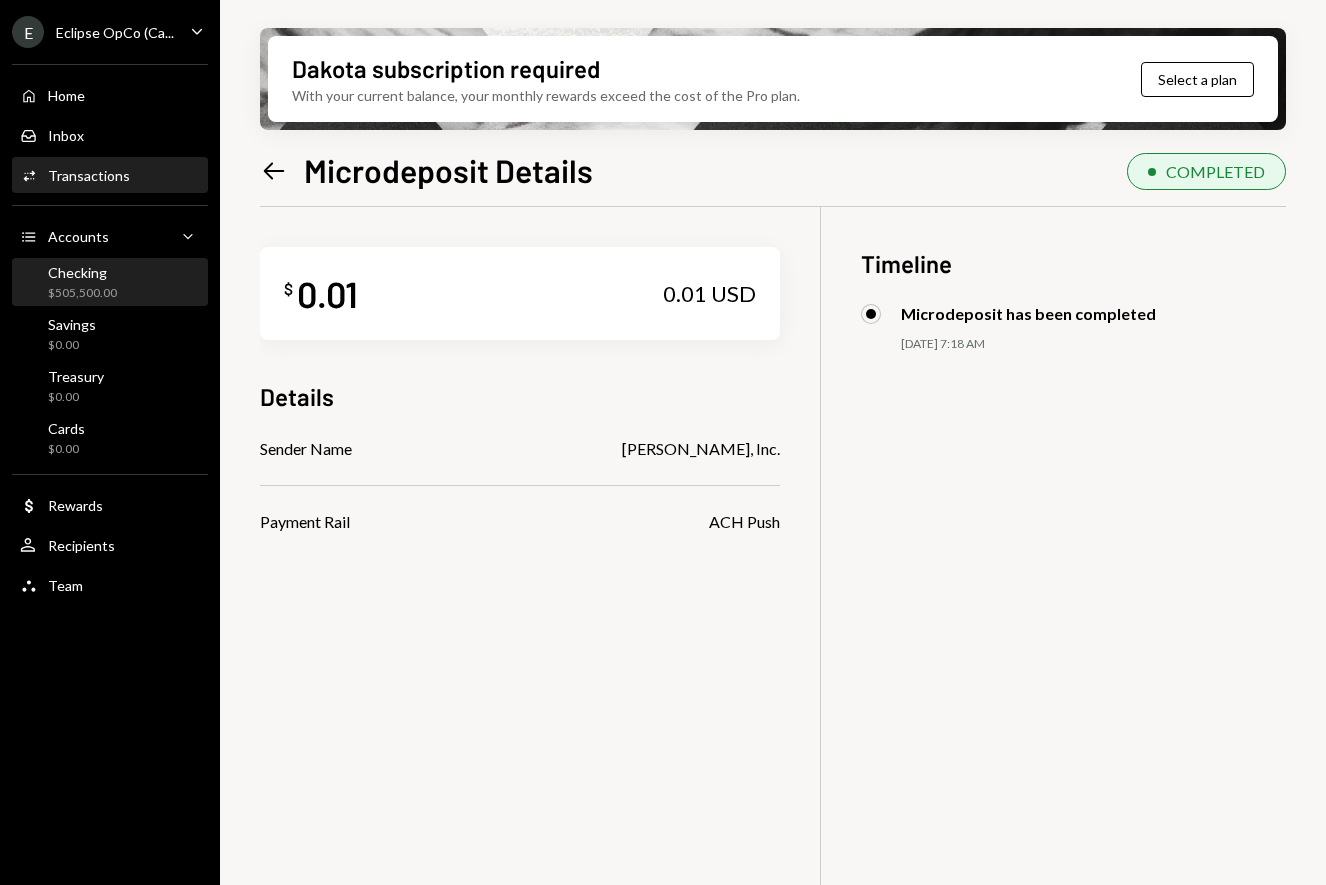 click on "Checking $505,500.00" at bounding box center [82, 283] 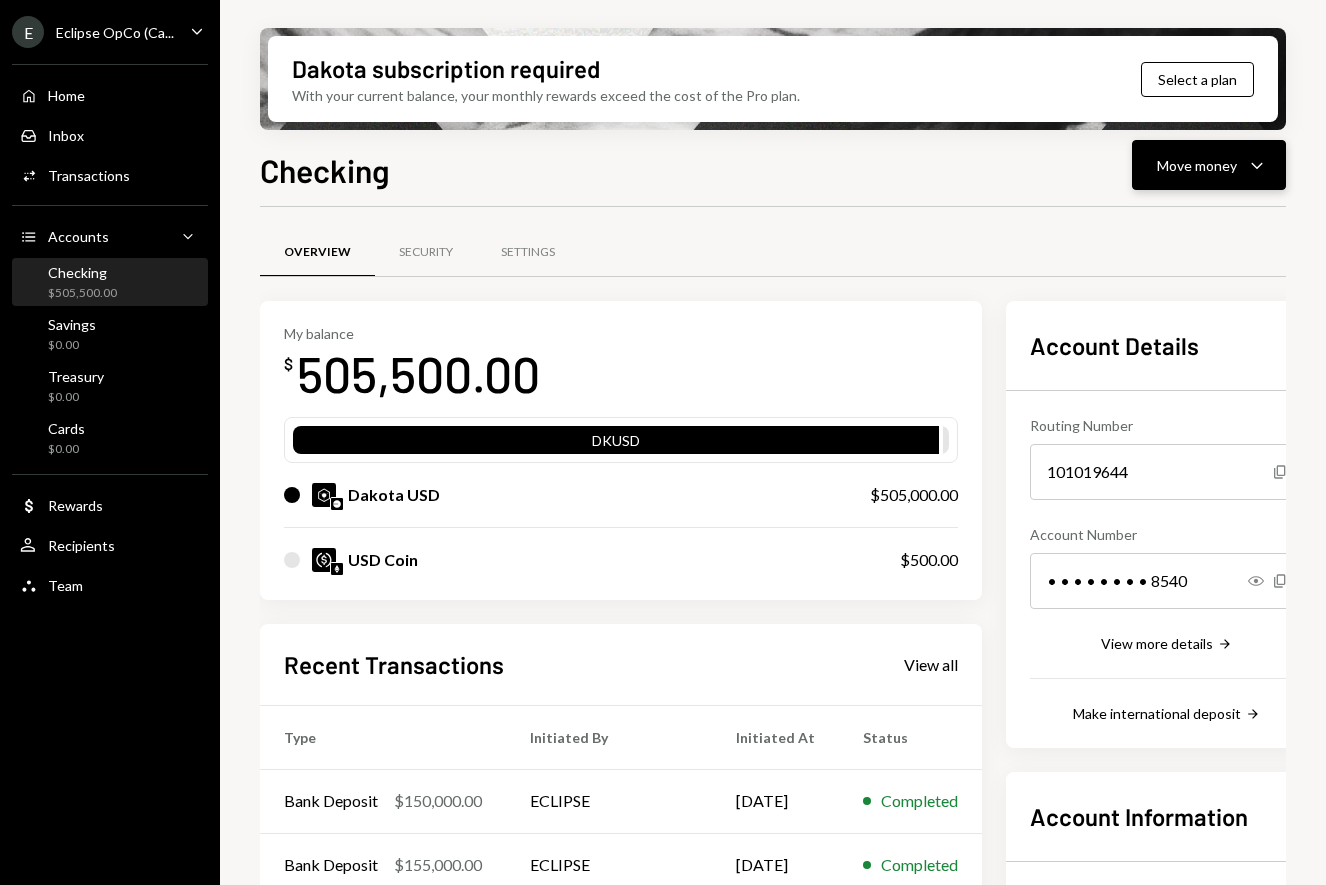 click on "Move money Caret Down" at bounding box center (1209, 165) 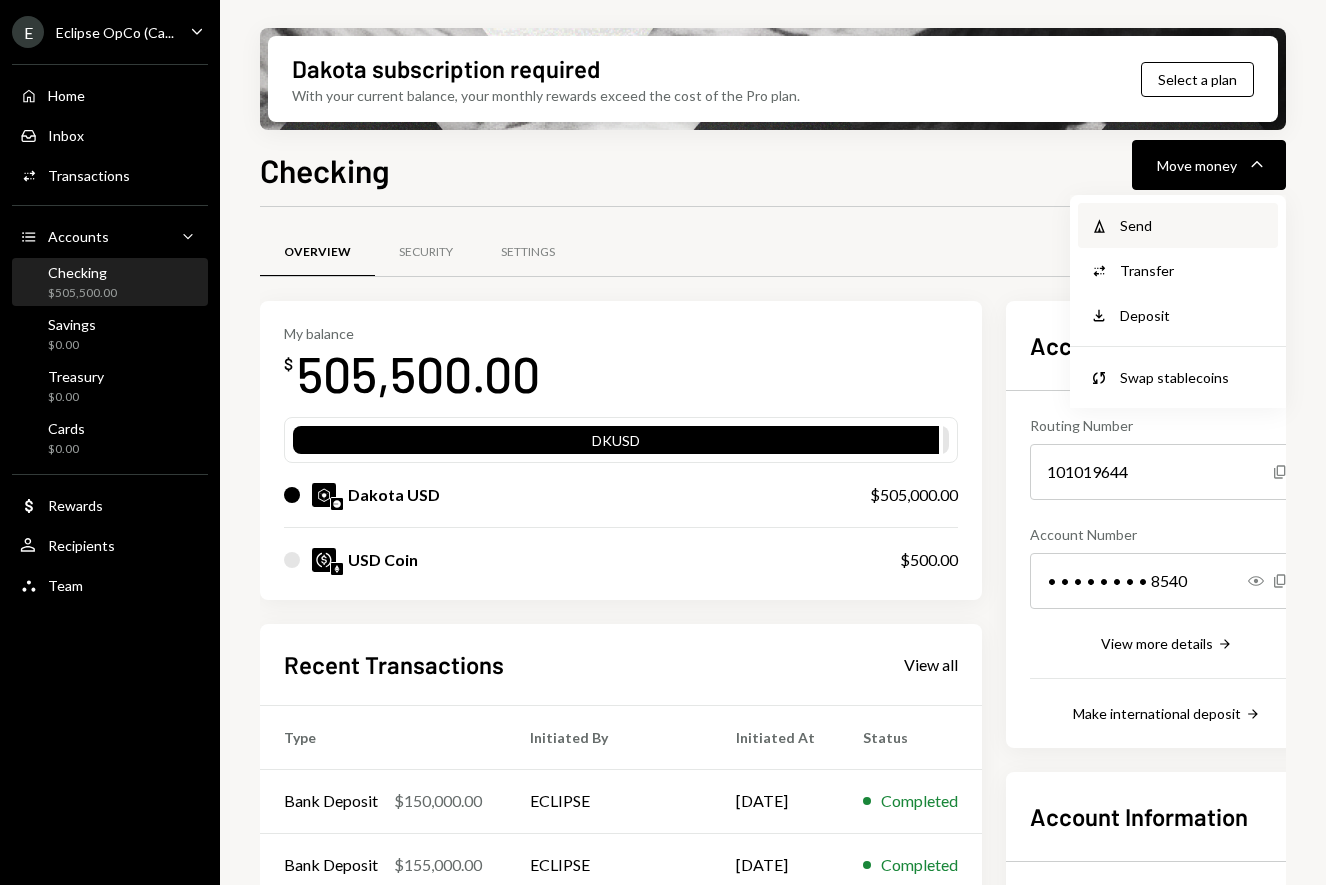 click on "Send" at bounding box center (1193, 225) 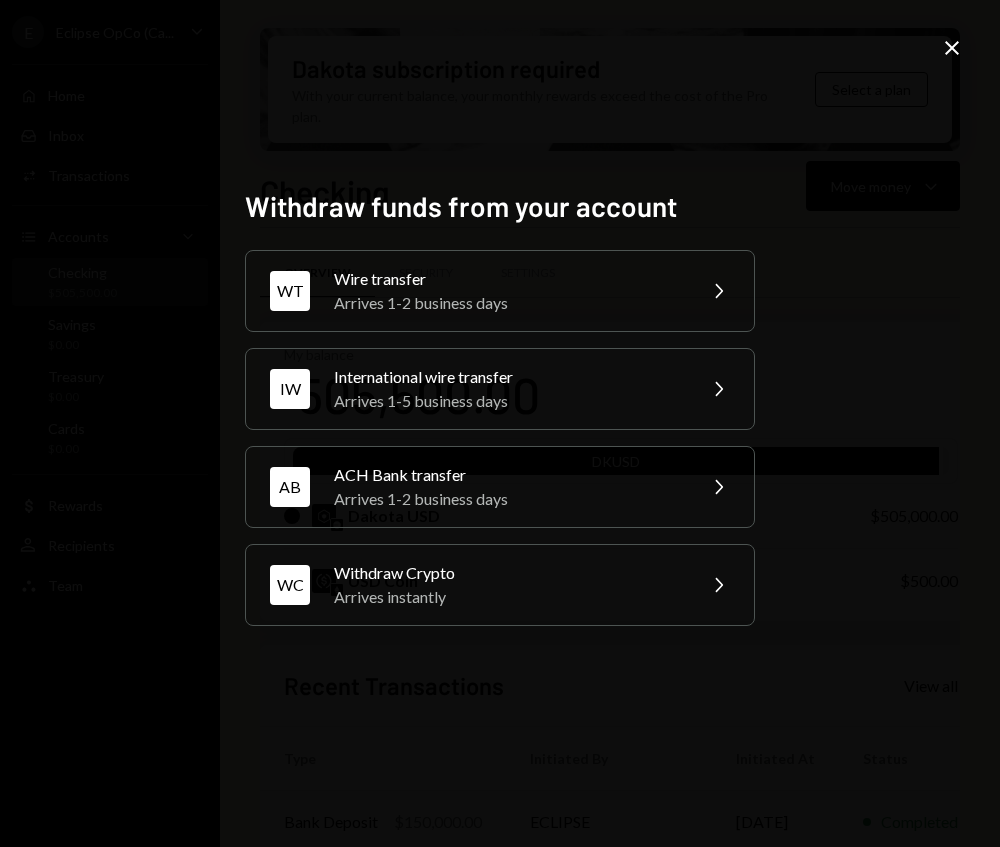 drag, startPoint x: 926, startPoint y: 515, endPoint x: 849, endPoint y: 474, distance: 87.23531 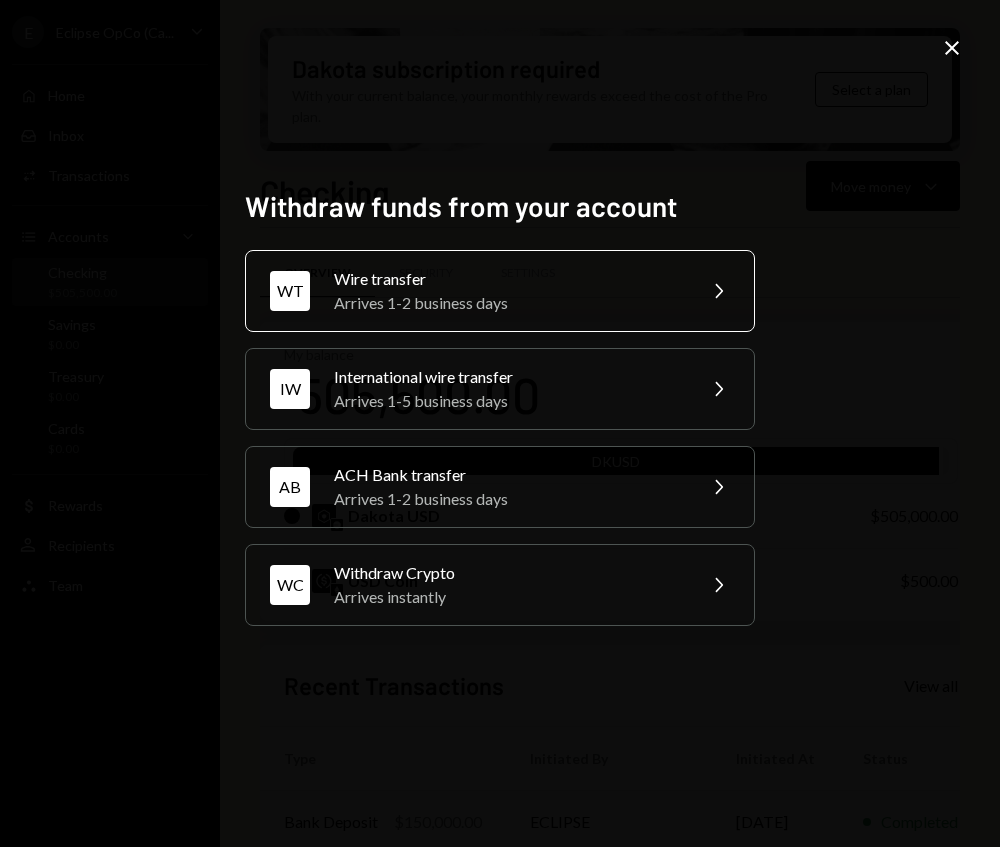 click on "Wire transfer" at bounding box center (508, 279) 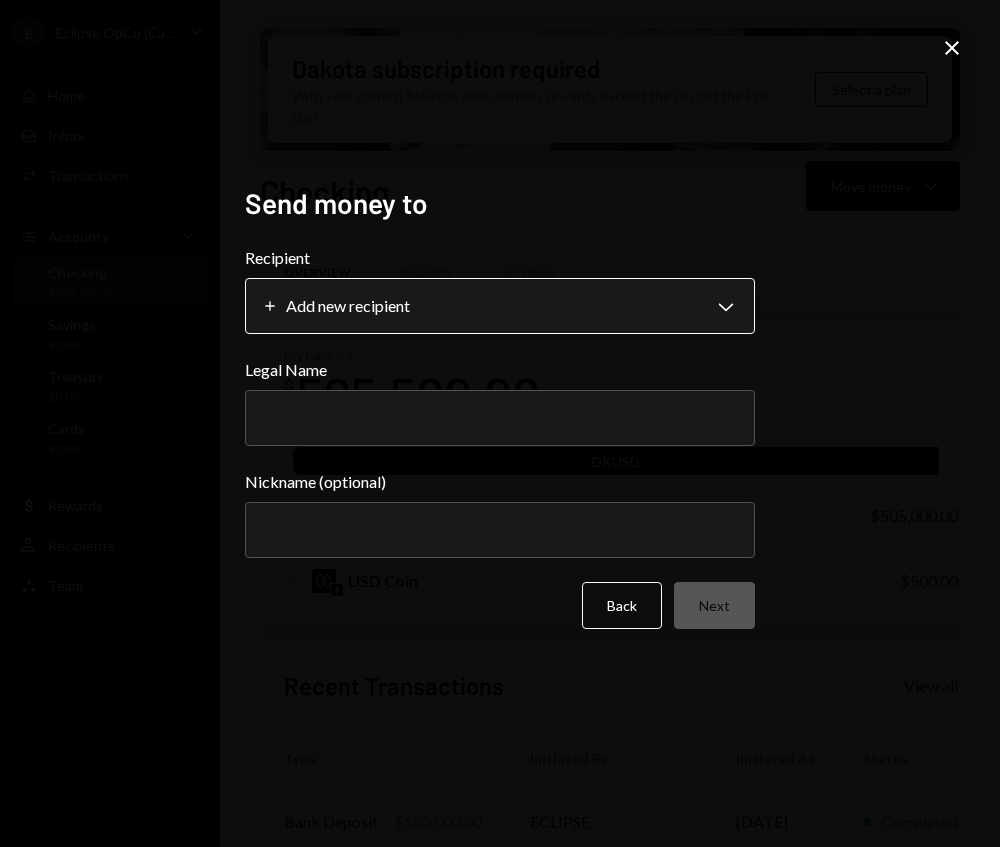 click on "E Eclipse OpCo (Ca... Caret Down Home Home Inbox Inbox Activities Transactions Accounts Accounts Caret Down Checking $505,500.00 Savings $0.00 Treasury $0.00 Cards $0.00 Dollar Rewards User Recipients Team Team Dakota subscription required With your current balance, your monthly rewards exceed the cost of the Pro plan. Select a plan Checking Move money Caret Down Overview Security Settings My balance $ 505,500.00 DKUSD Dakota USD $505,000.00 USD Coin $500.00 Recent Transactions View all Type Initiated By Initiated At Status Bank Deposit $150,000.00 ECLIPSE [DATE] Completed Bank Deposit $155,000.00 ECLIPSE [DATE] Completed Microdeposit $0.01 [PERSON_NAME], Inc. [DATE] Completed Microdeposit $0.04 [PERSON_NAME], Inc. [DATE] Completed Microdeposit -$0.05 [PERSON_NAME], Inc. [DATE] Completed Account Details Routing Number [FINANCIAL_ID] Copy Account Number • • • • • • • •  8540 Show Copy View more details Right Arrow Make international deposit Right Arrow Account Information Money in (last 30 days) $0.00 Plus" at bounding box center (500, 423) 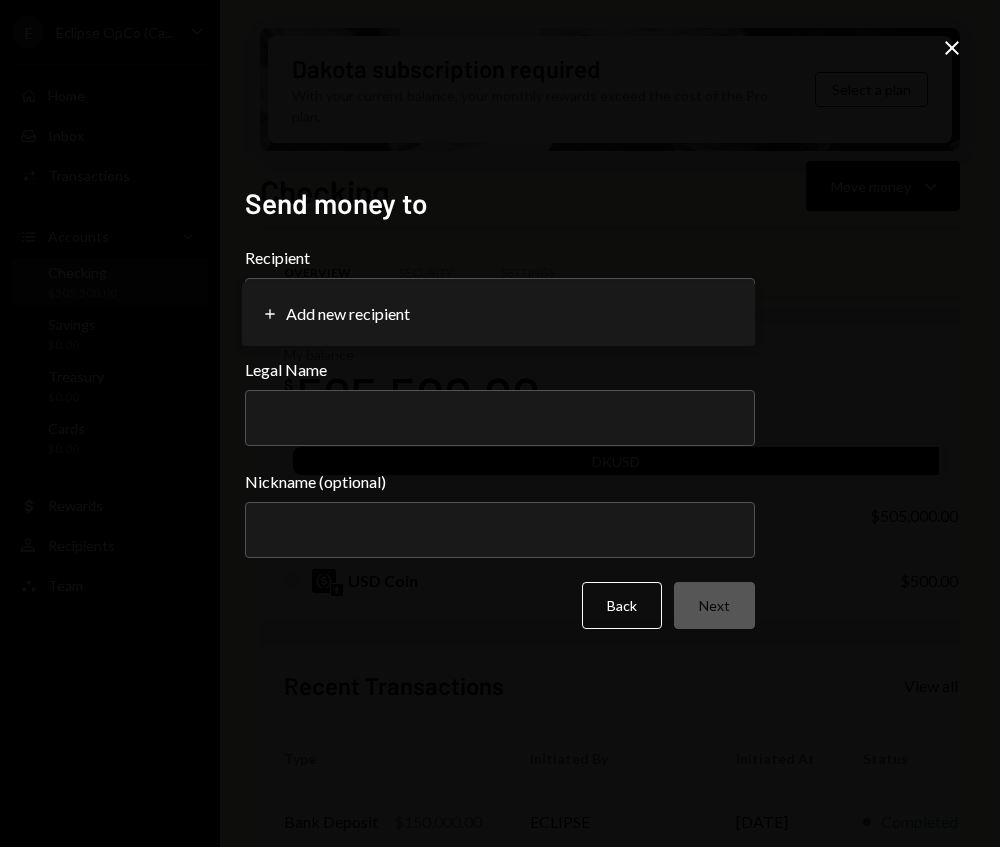 click on "E Eclipse OpCo (Ca... Caret Down Home Home Inbox Inbox Activities Transactions Accounts Accounts Caret Down Checking $505,500.00 Savings $0.00 Treasury $0.00 Cards $0.00 Dollar Rewards User Recipients Team Team Dakota subscription required With your current balance, your monthly rewards exceed the cost of the Pro plan. Select a plan Checking Move money Caret Down Overview Security Settings My balance $ 505,500.00 DKUSD Dakota USD $505,000.00 USD Coin $500.00 Recent Transactions View all Type Initiated By Initiated At Status Bank Deposit $150,000.00 ECLIPSE [DATE] Completed Bank Deposit $155,000.00 ECLIPSE [DATE] Completed Microdeposit $0.01 [PERSON_NAME], Inc. [DATE] Completed Microdeposit $0.04 [PERSON_NAME], Inc. [DATE] Completed Microdeposit -$0.05 [PERSON_NAME], Inc. [DATE] Completed Account Details Routing Number [FINANCIAL_ID] Copy Account Number • • • • • • • •  8540 Show Copy View more details Right Arrow Make international deposit Right Arrow Account Information Money in (last 30 days) $0.00 Plus" at bounding box center (500, 423) 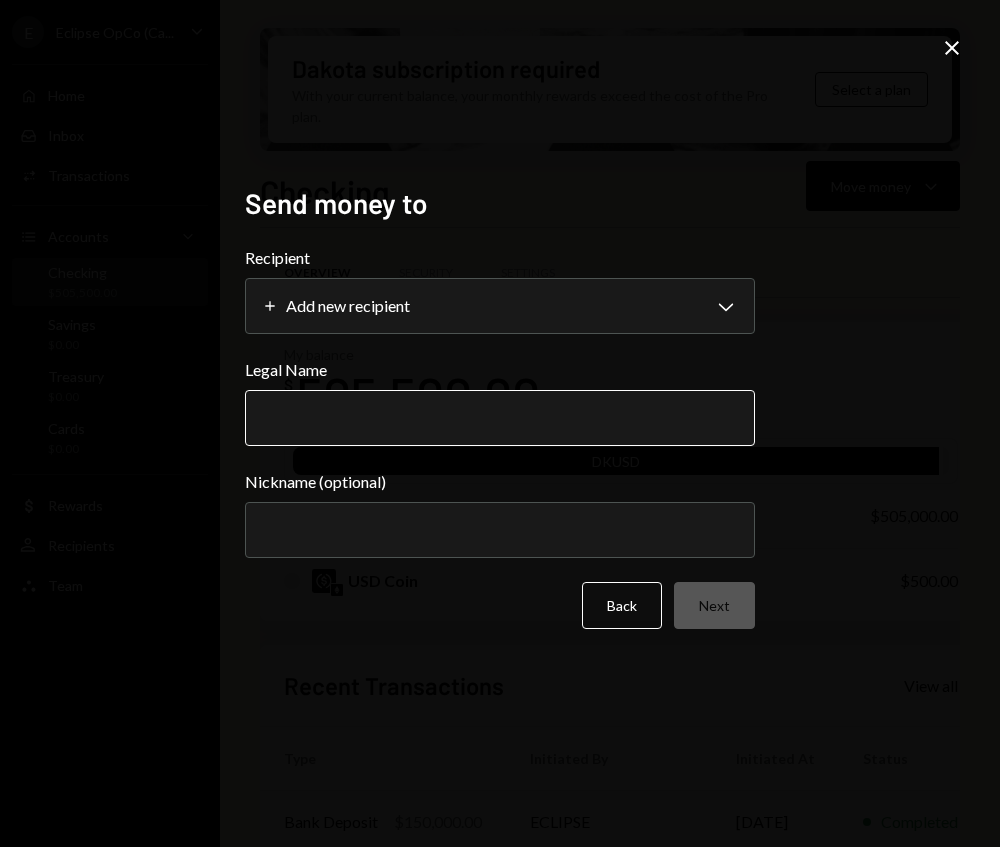 click on "Legal Name" at bounding box center [500, 418] 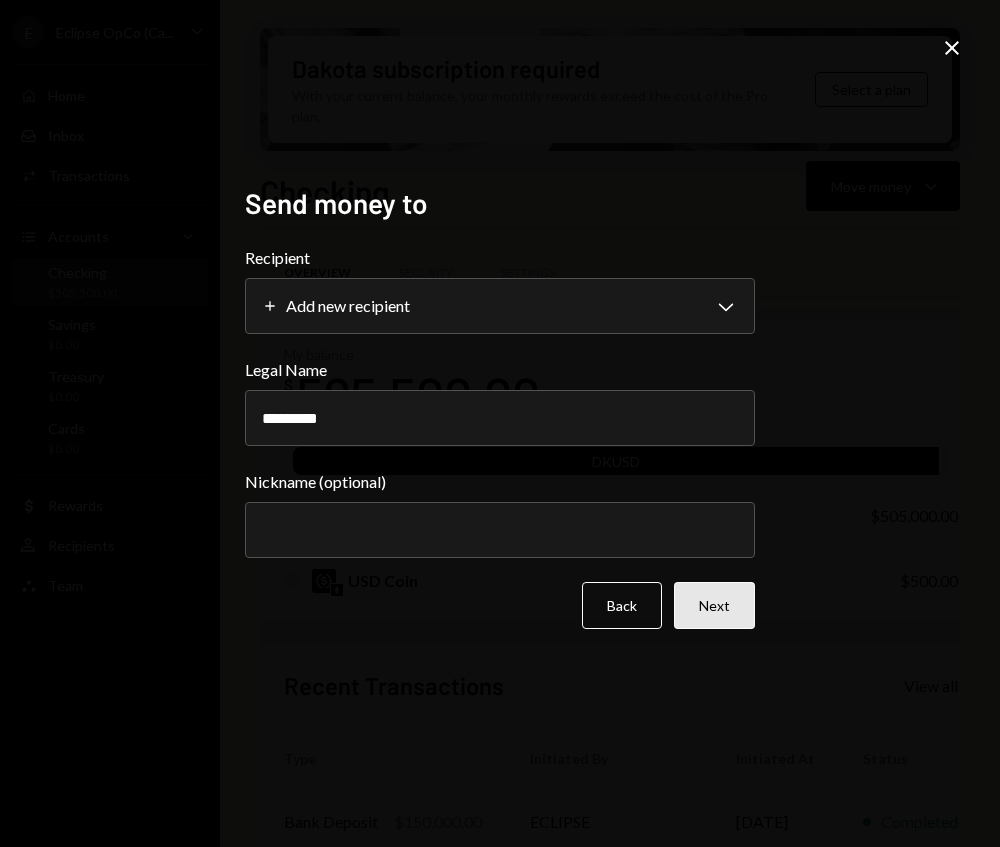 type on "*********" 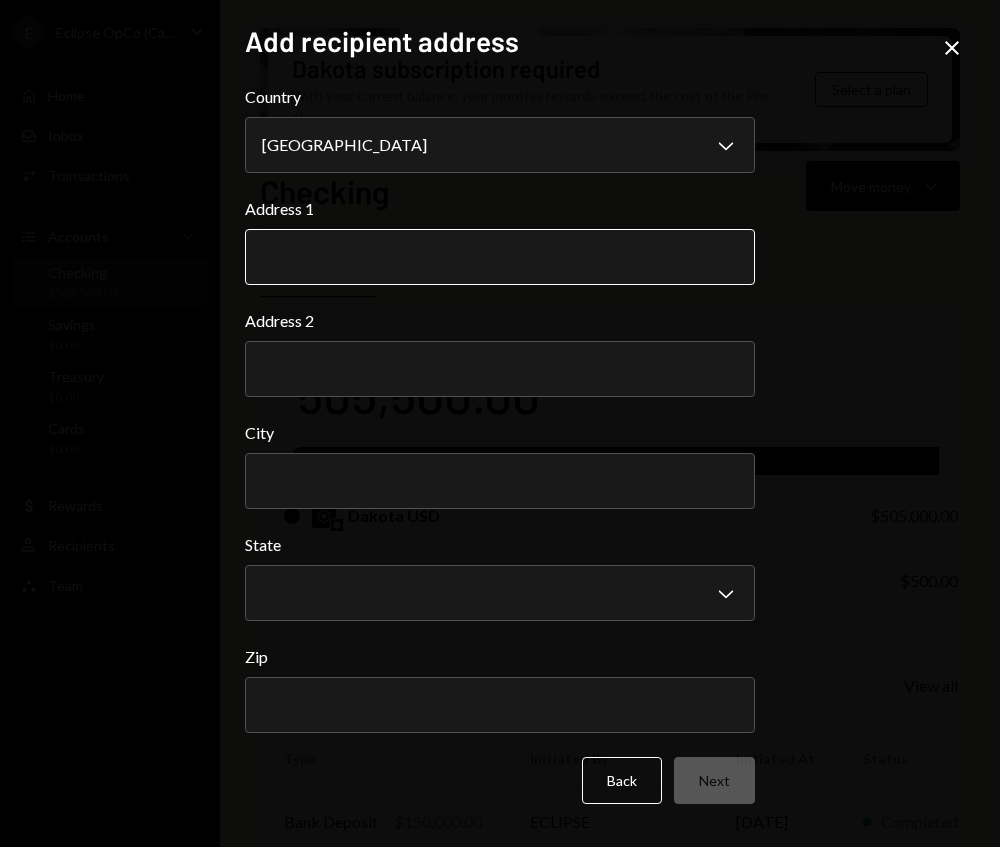 click on "Address 1" at bounding box center [500, 257] 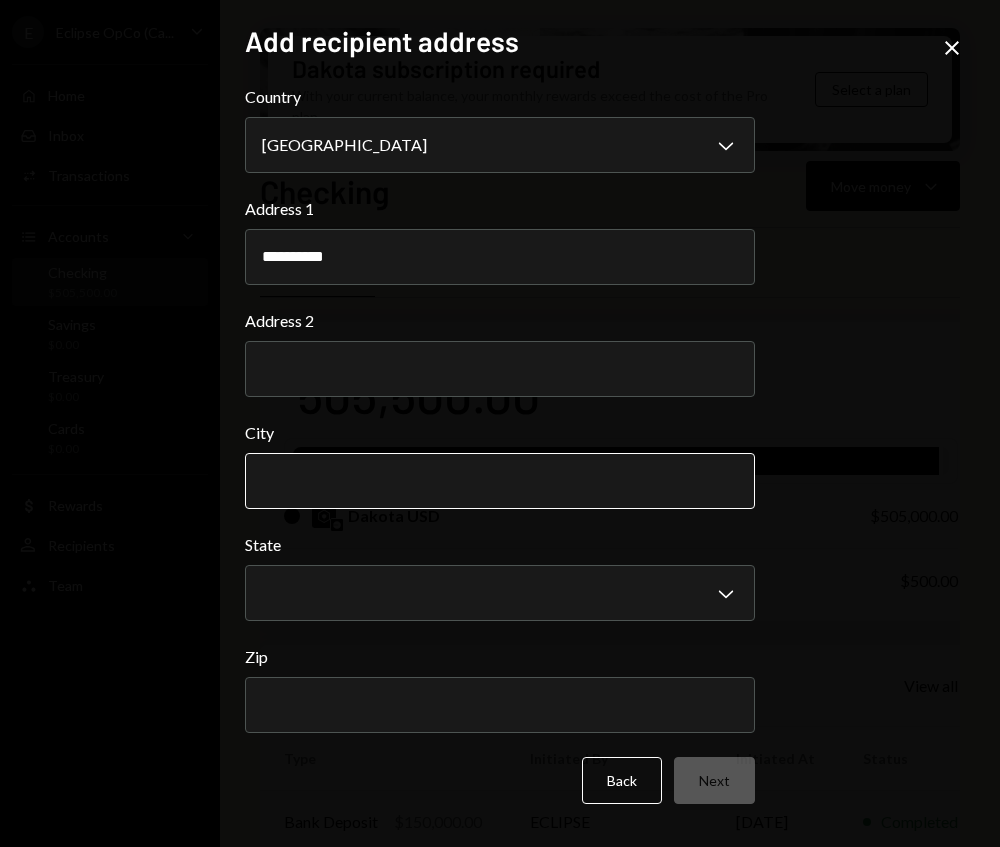 type on "**********" 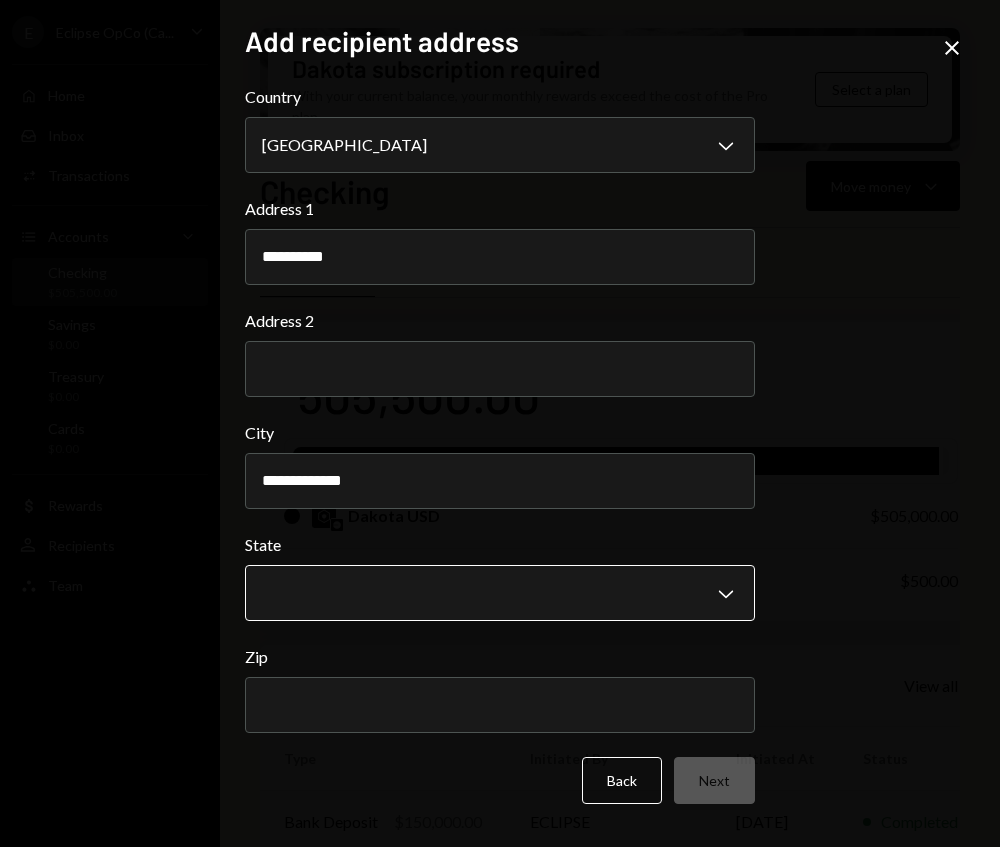 type on "**********" 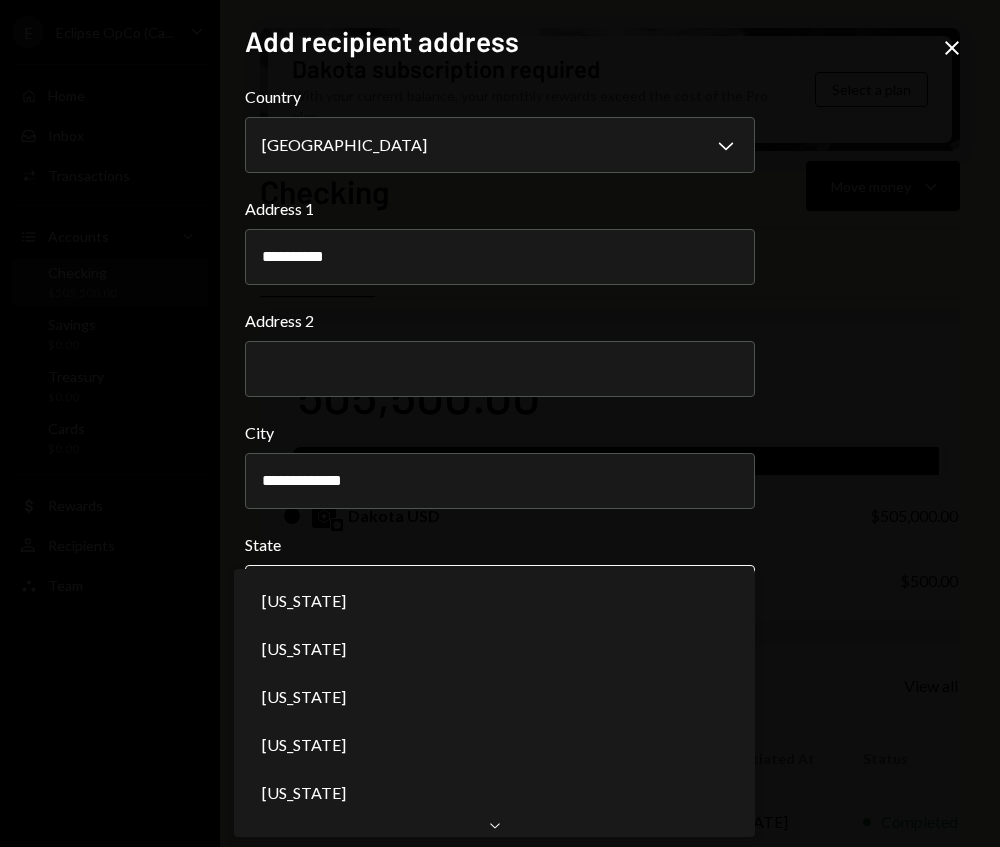 click on "E Eclipse OpCo (Ca... Caret Down Home Home Inbox Inbox Activities Transactions Accounts Accounts Caret Down Checking $505,500.00 Savings $0.00 Treasury $0.00 Cards $0.00 Dollar Rewards User Recipients Team Team Dakota subscription required With your current balance, your monthly rewards exceed the cost of the Pro plan. Select a plan Checking Move money Caret Down Overview Security Settings My balance $ 505,500.00 DKUSD Dakota USD $505,000.00 USD Coin $500.00 Recent Transactions View all Type Initiated By Initiated At Status Bank Deposit $150,000.00 ECLIPSE [DATE] Completed Bank Deposit $155,000.00 ECLIPSE [DATE] Completed Microdeposit $0.01 [PERSON_NAME], Inc. [DATE] Completed Microdeposit $0.04 [PERSON_NAME], Inc. [DATE] Completed Microdeposit -$0.05 [PERSON_NAME], Inc. [DATE] Completed Account Details Routing Number [FINANCIAL_ID] Copy Account Number • • • • • • • •  8540 Show Copy View more details Right Arrow Make international deposit Right Arrow Account Information Money in (last 30 days) $0.00 ****" at bounding box center [500, 423] 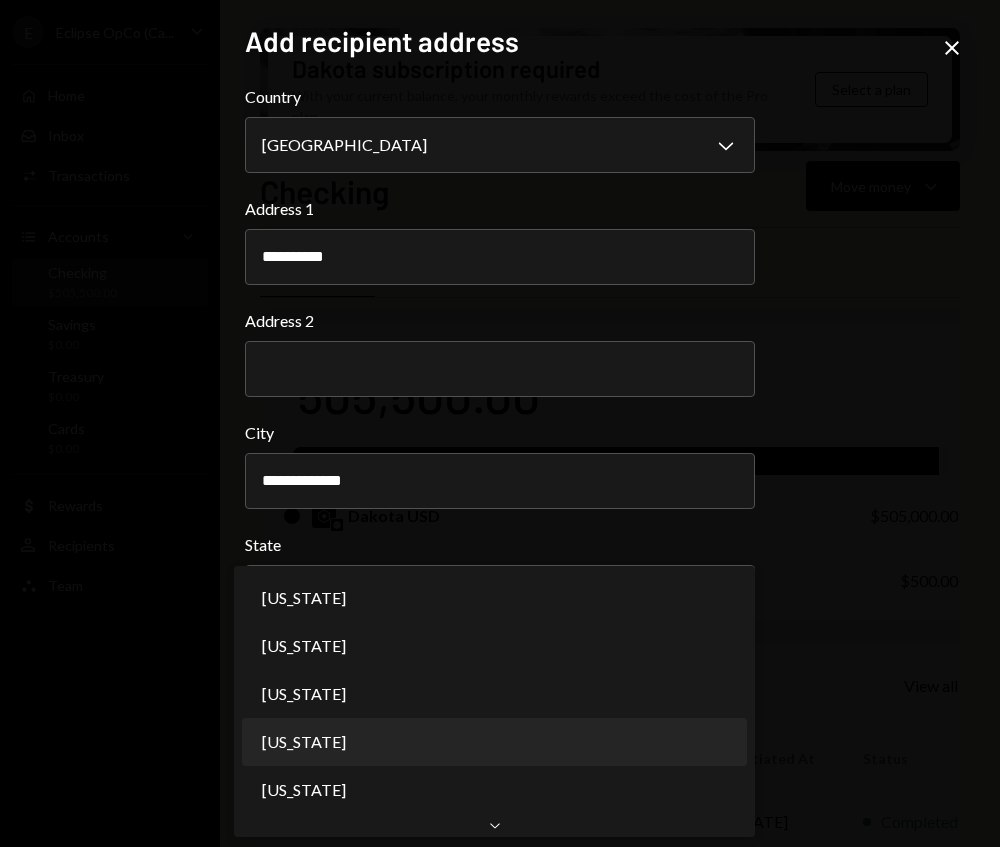 scroll, scrollTop: 0, scrollLeft: 0, axis: both 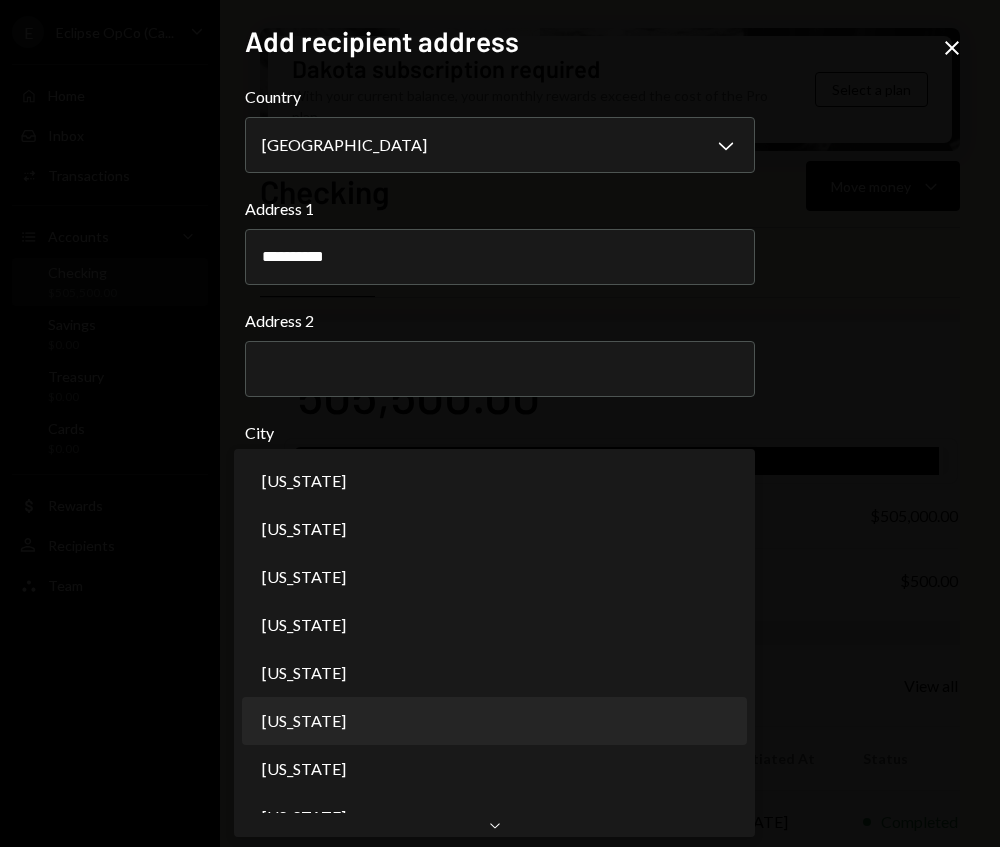 select on "**" 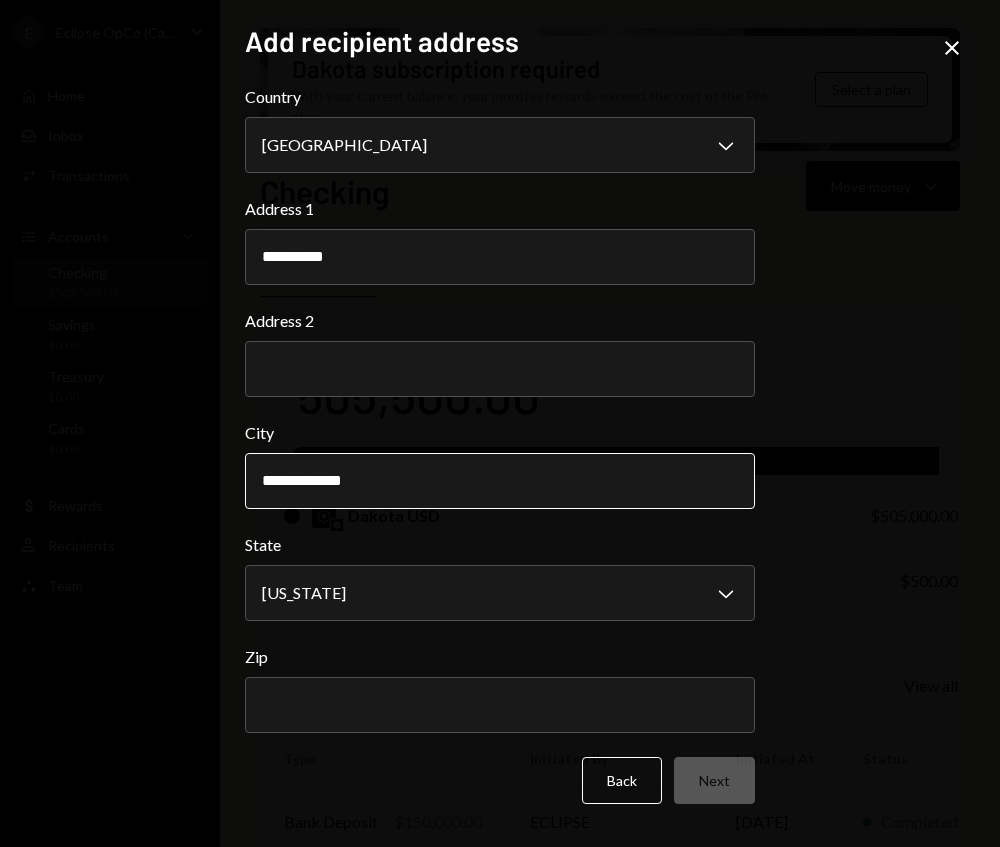 click on "**********" at bounding box center [500, 481] 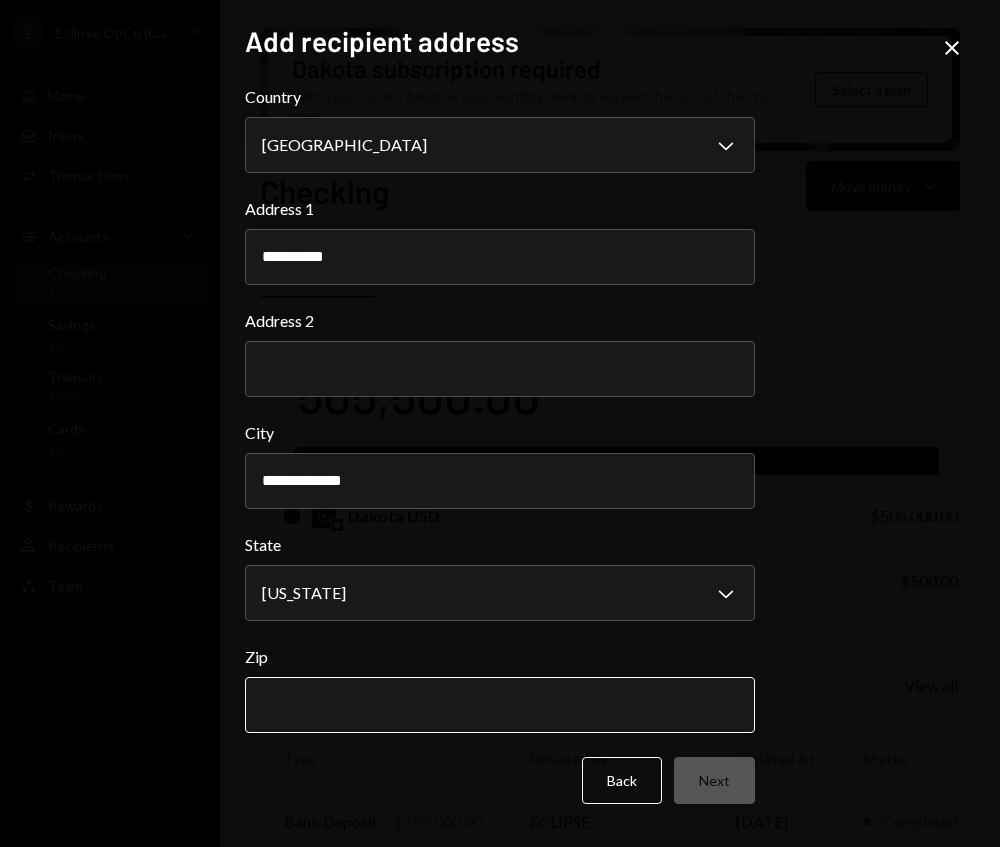 click on "Zip" at bounding box center (500, 705) 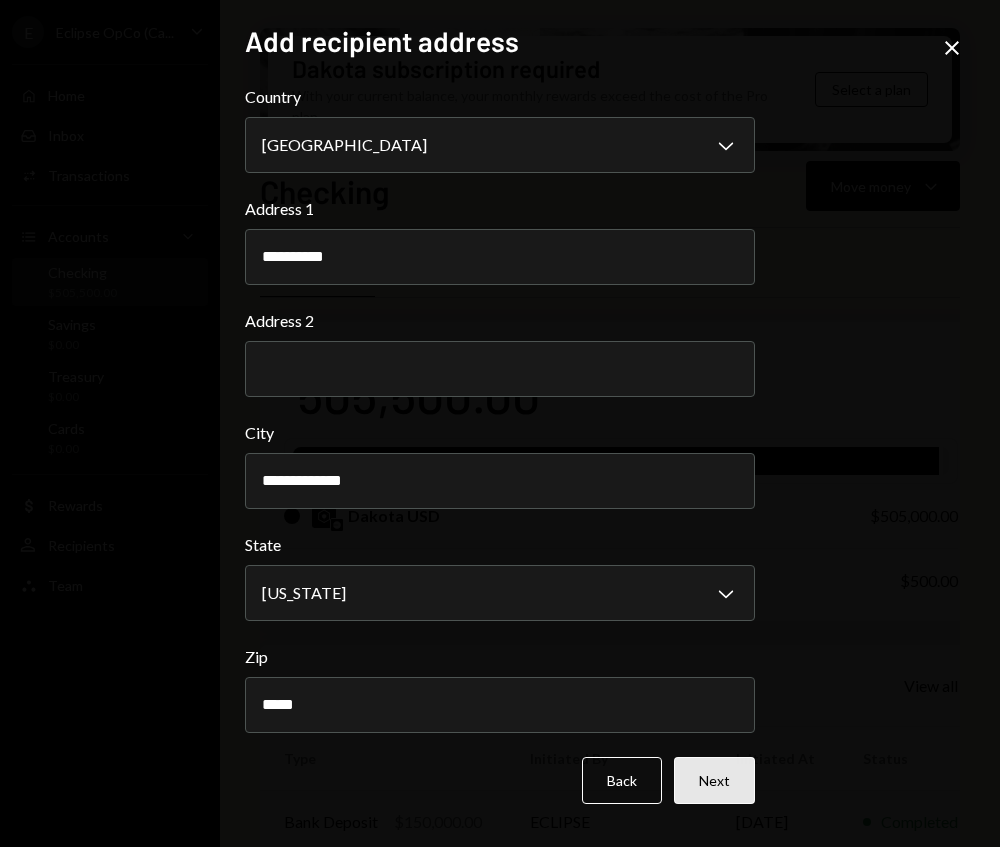 type on "*****" 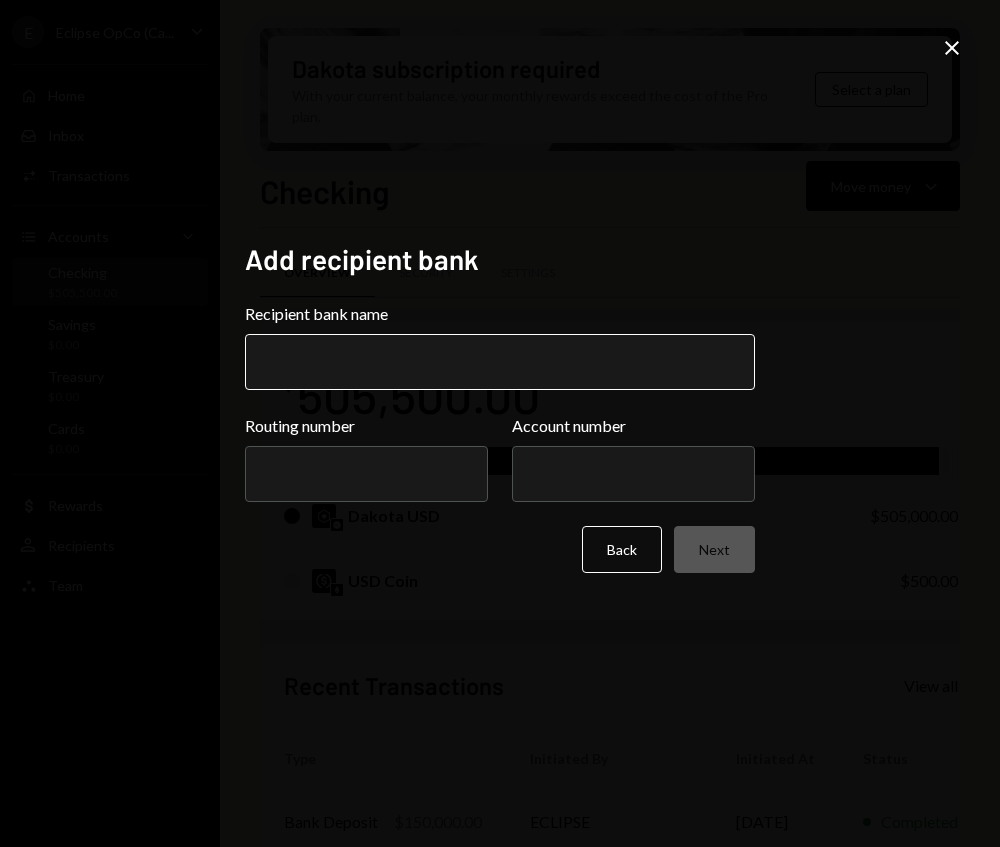 click on "Recipient bank name" at bounding box center (500, 362) 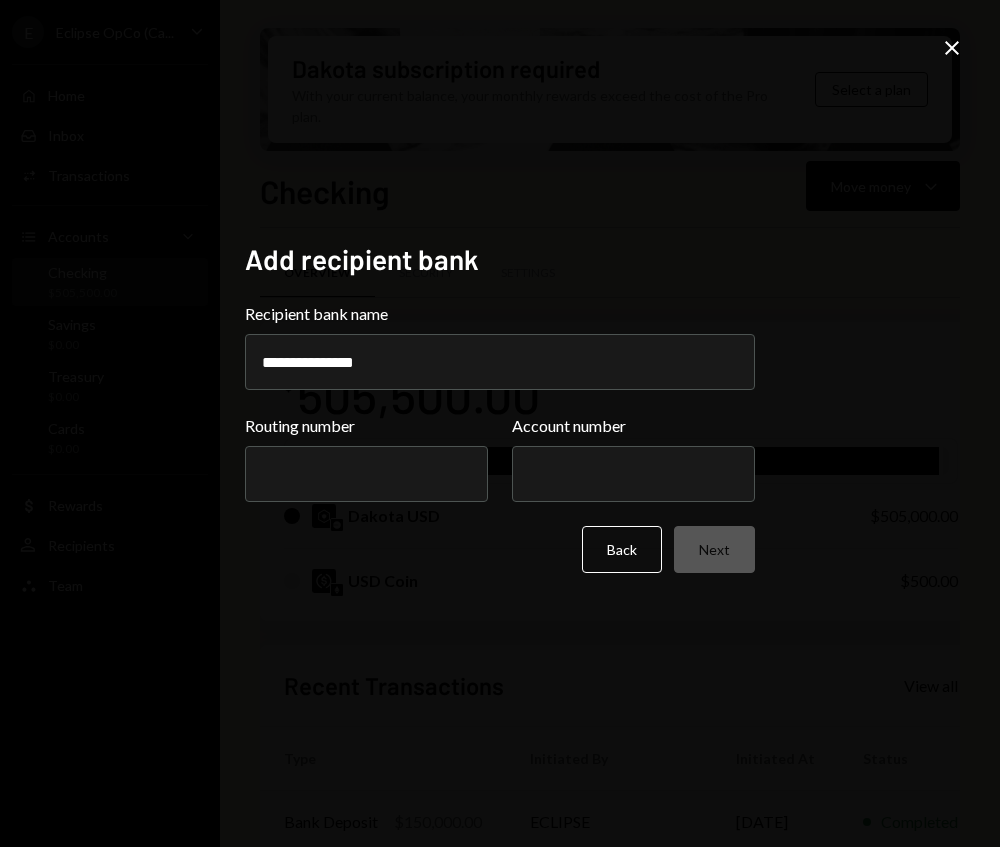 type on "**********" 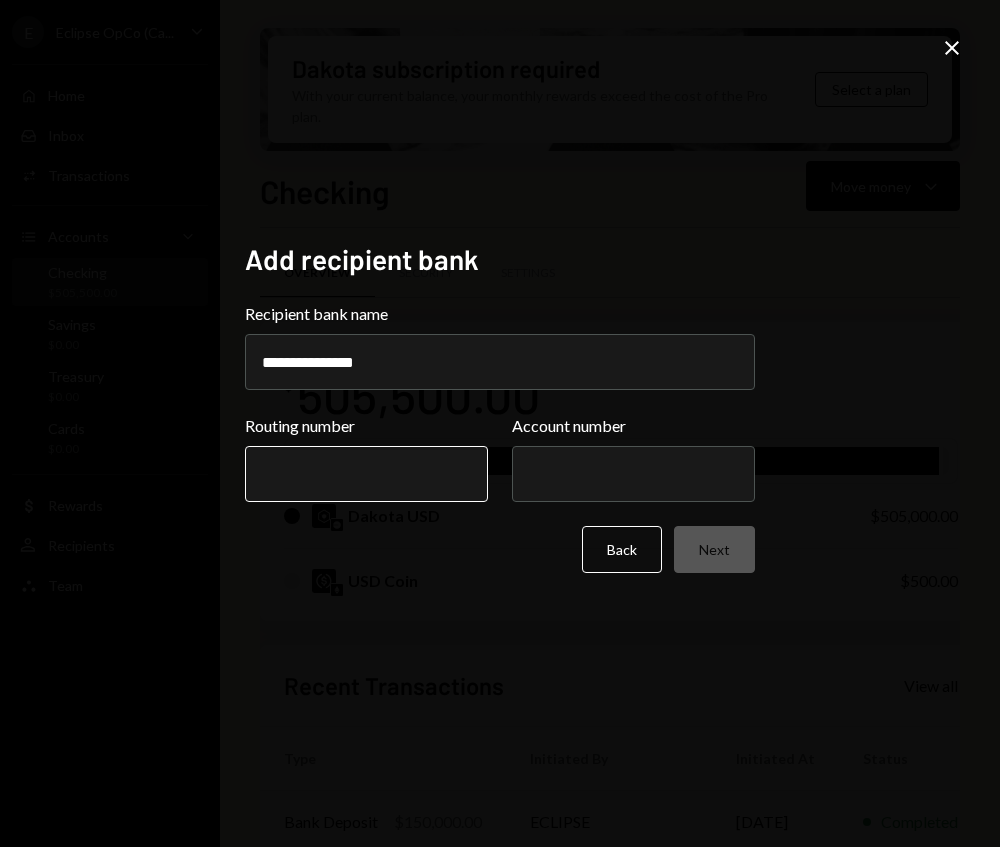 click on "Routing number" at bounding box center [366, 474] 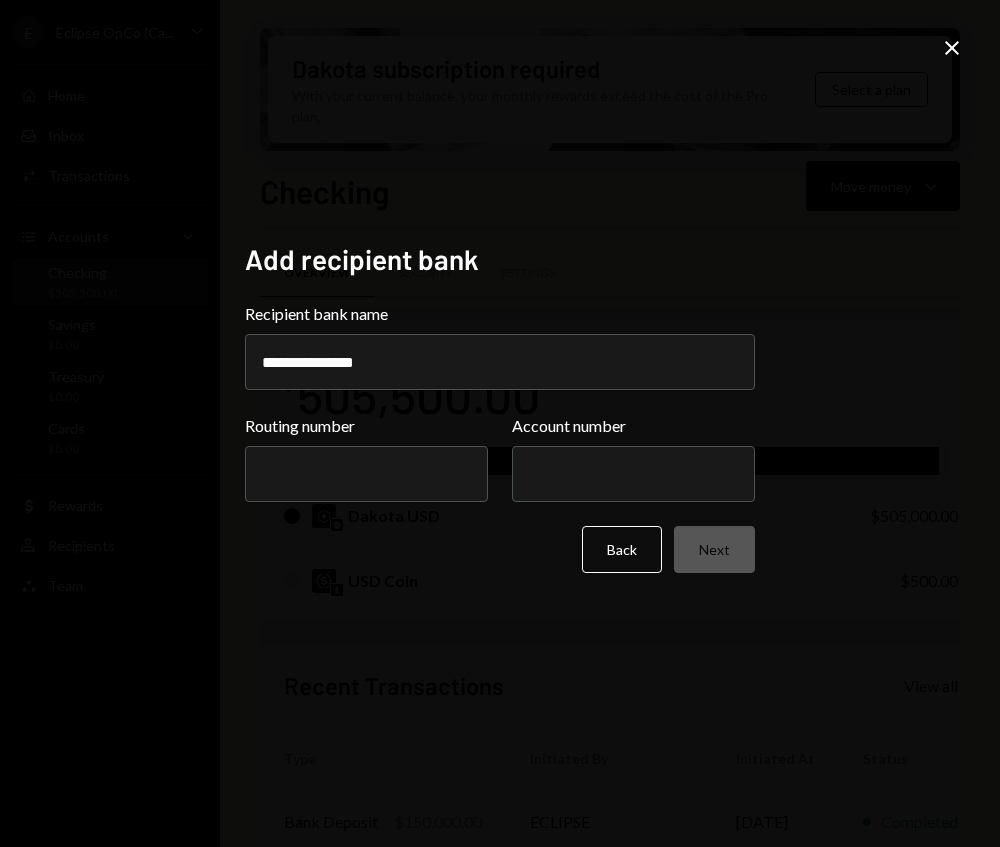 paste on "*********" 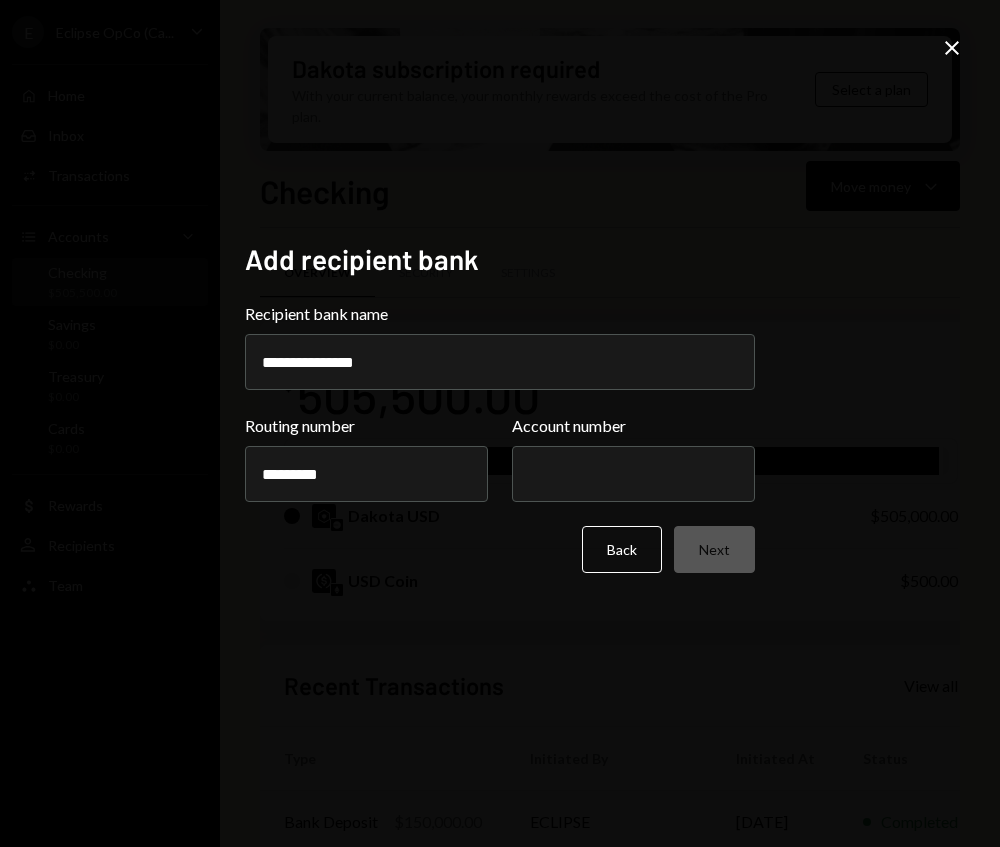 type on "*********" 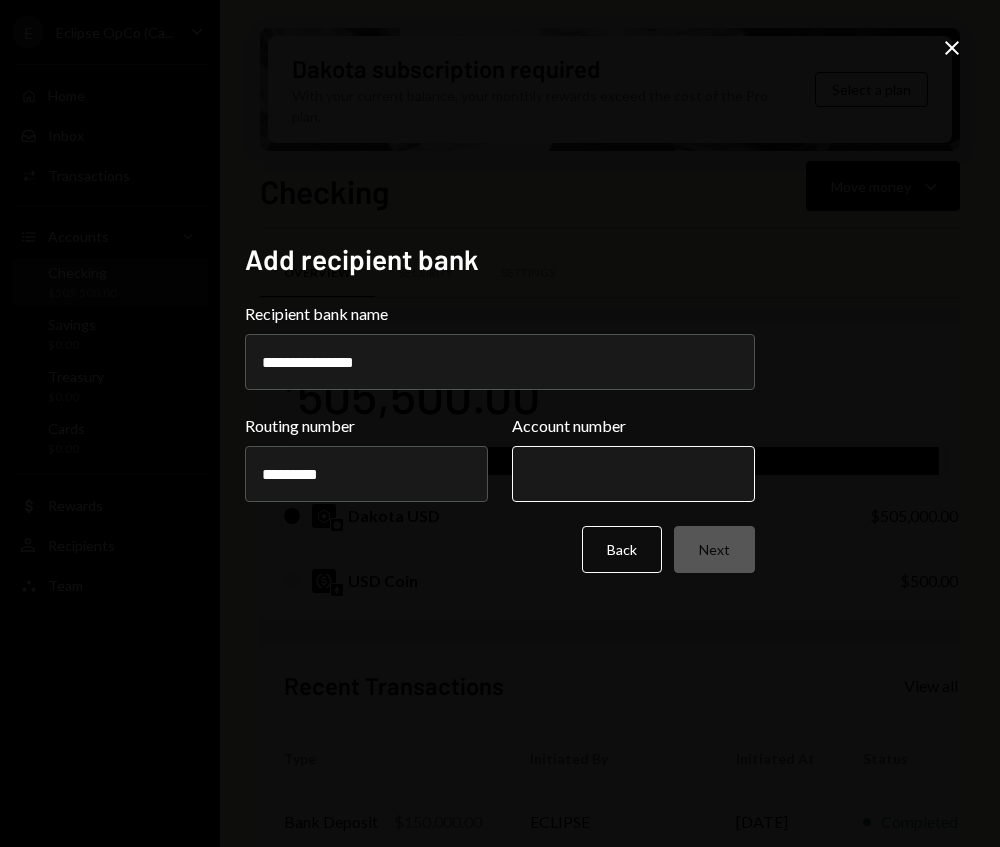 click on "Account number" at bounding box center [633, 474] 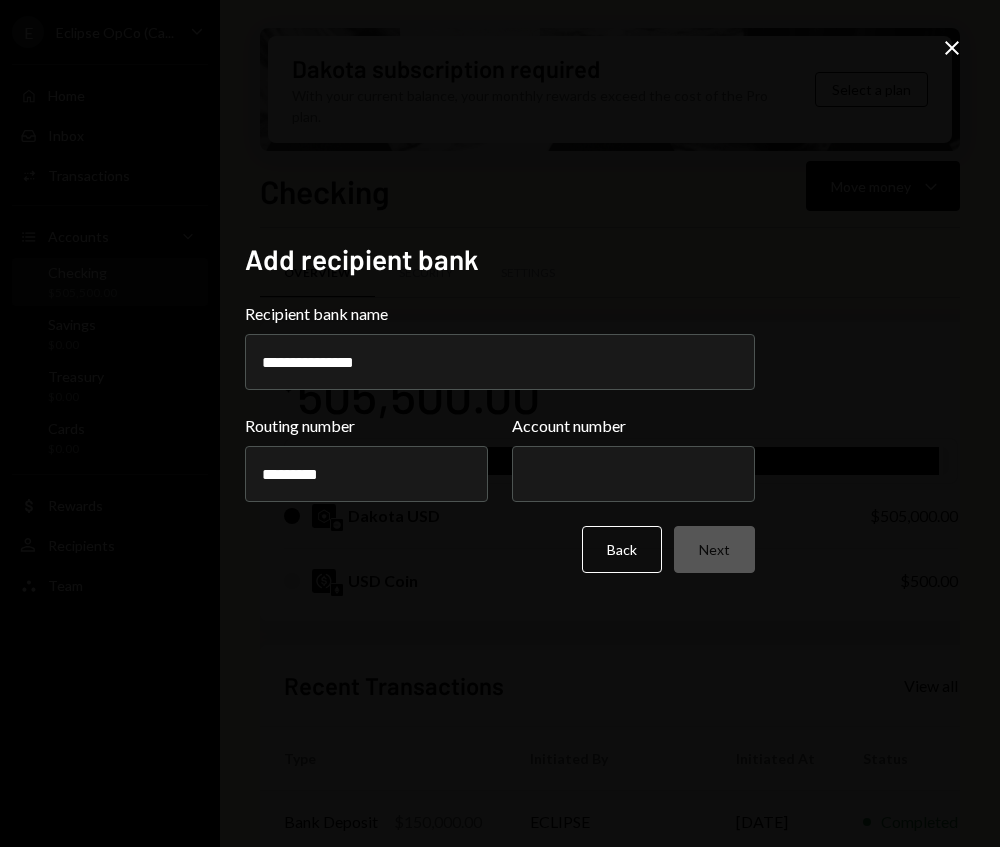 paste on "*********" 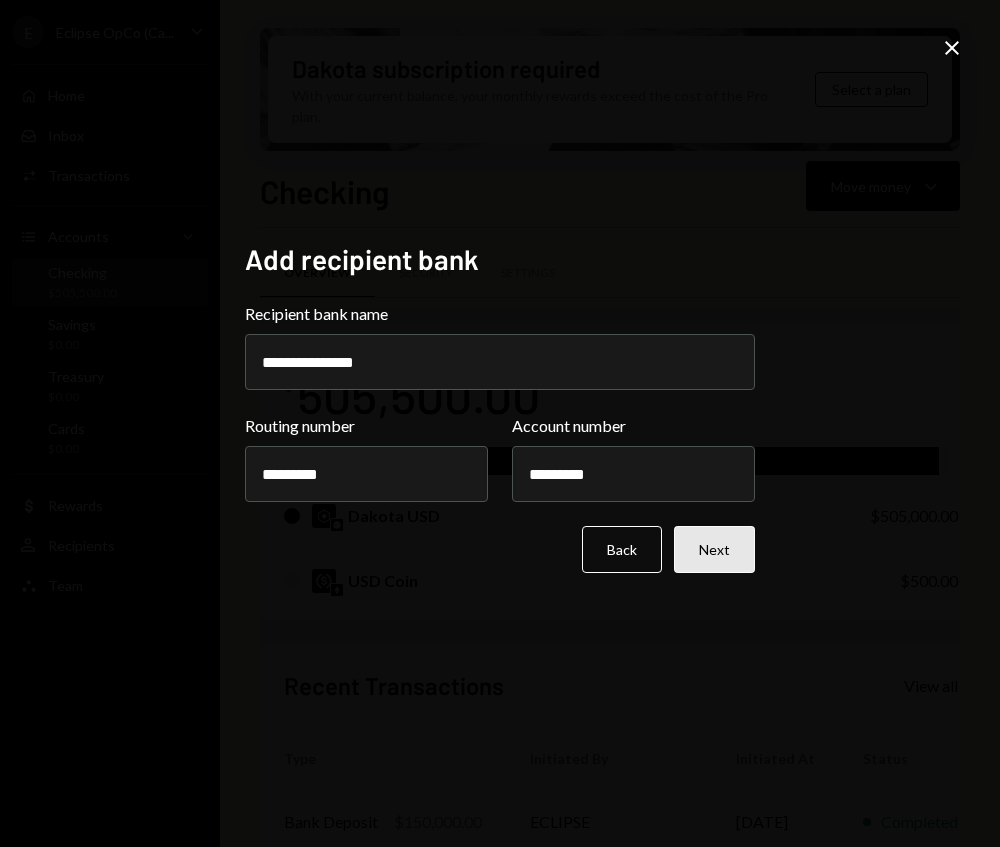 type on "*********" 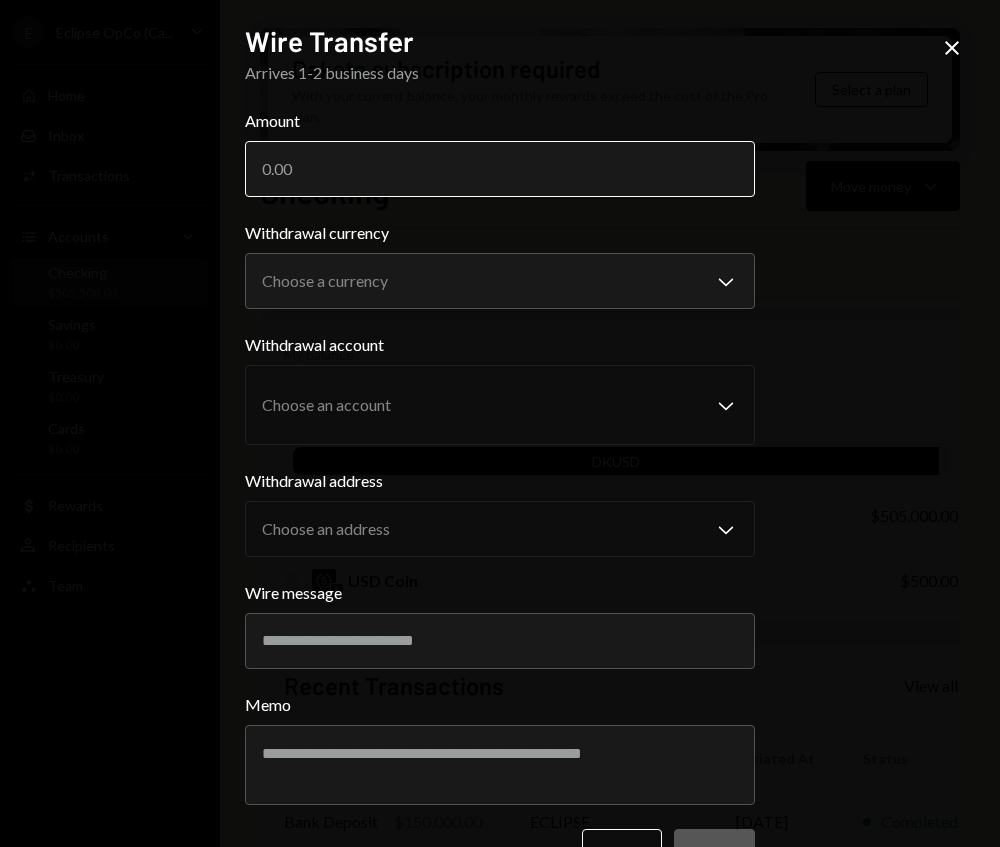 click on "Amount" at bounding box center [500, 169] 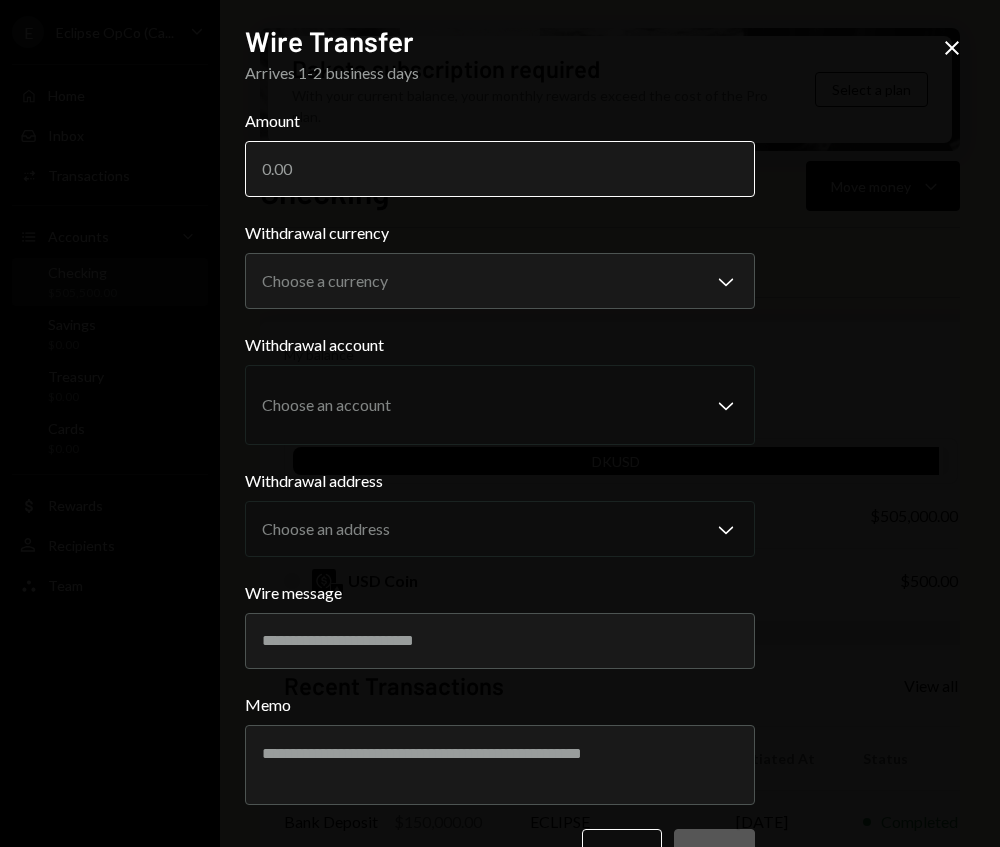 click on "Amount" at bounding box center [500, 169] 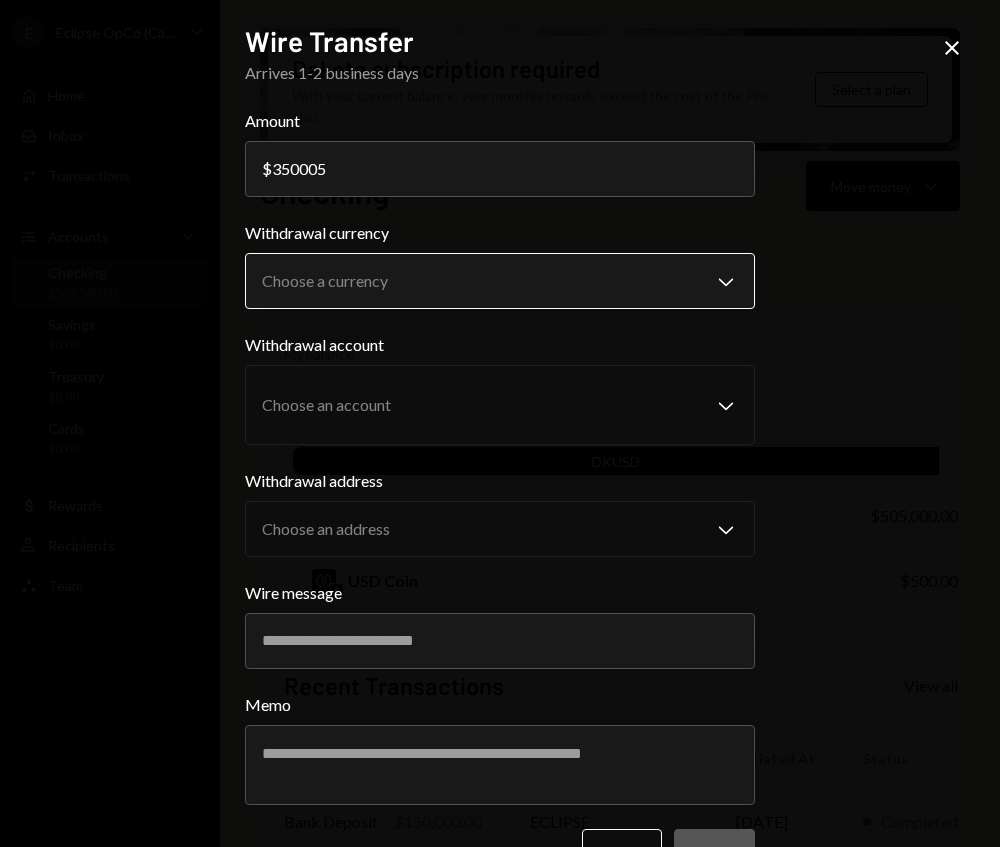 type on "350005" 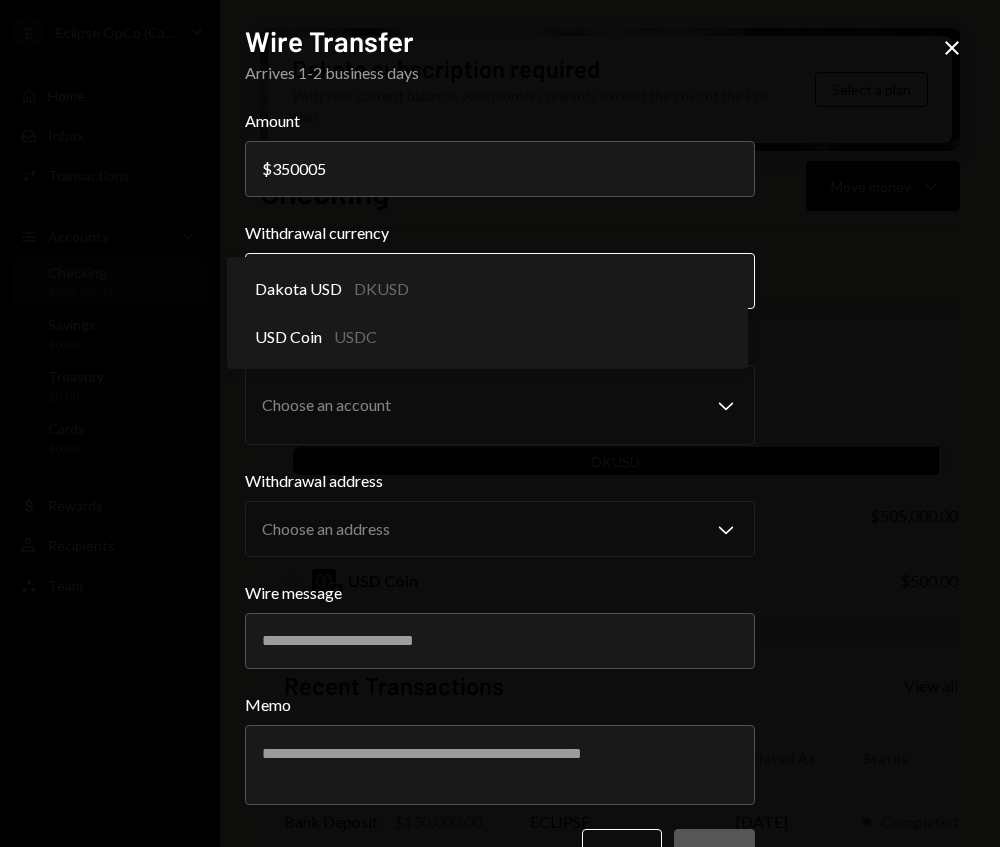 click on "E Eclipse OpCo (Ca... Caret Down Home Home Inbox Inbox Activities Transactions Accounts Accounts Caret Down Checking $505,500.00 Savings $0.00 Treasury $0.00 Cards $0.00 Dollar Rewards User Recipients Team Team Dakota subscription required With your current balance, your monthly rewards exceed the cost of the Pro plan. Select a plan Checking Move money Caret Down Overview Security Settings My balance $ 505,500.00 DKUSD Dakota USD $505,000.00 USD Coin $500.00 Recent Transactions View all Type Initiated By Initiated At Status Bank Deposit $150,000.00 ECLIPSE [DATE] Completed Bank Deposit $155,000.00 ECLIPSE [DATE] Completed Microdeposit $0.01 [PERSON_NAME], Inc. [DATE] Completed Microdeposit $0.04 [PERSON_NAME], Inc. [DATE] Completed Microdeposit -$0.05 [PERSON_NAME], Inc. [DATE] Completed Account Details Routing Number [FINANCIAL_ID] Copy Account Number • • • • • • • •  8540 Show Copy View more details Right Arrow Make international deposit Right Arrow Account Information Money in (last 30 days) $0.00 $" at bounding box center (500, 423) 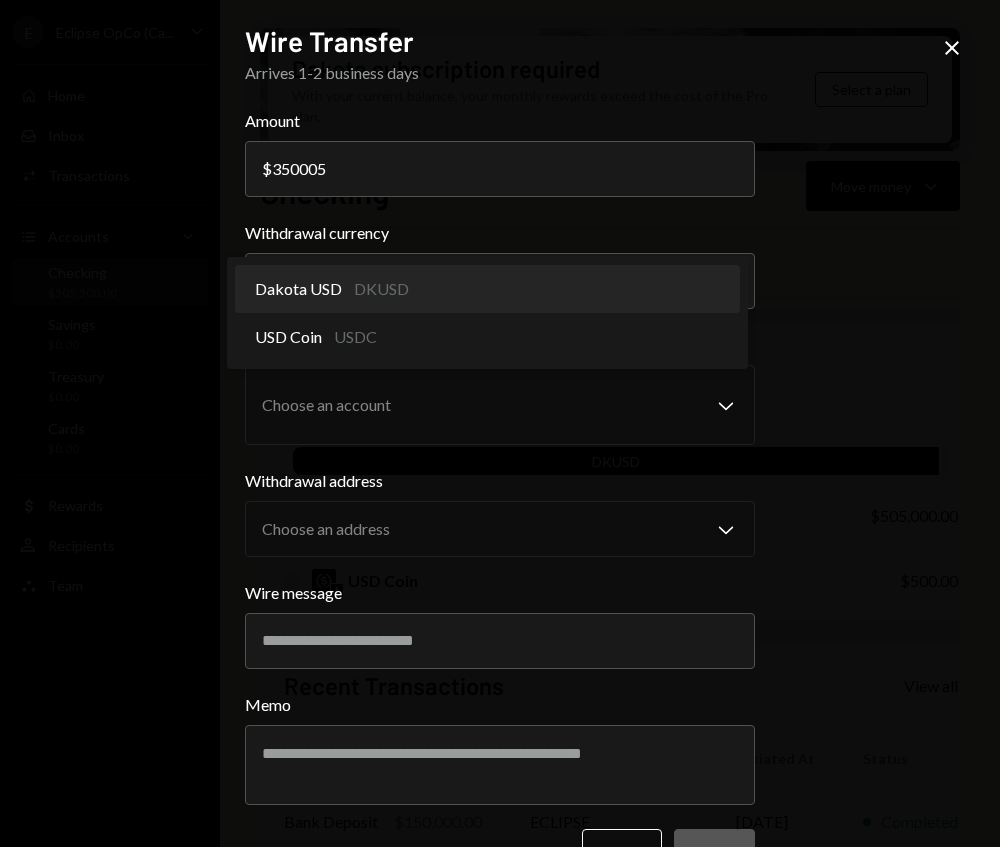 select on "*****" 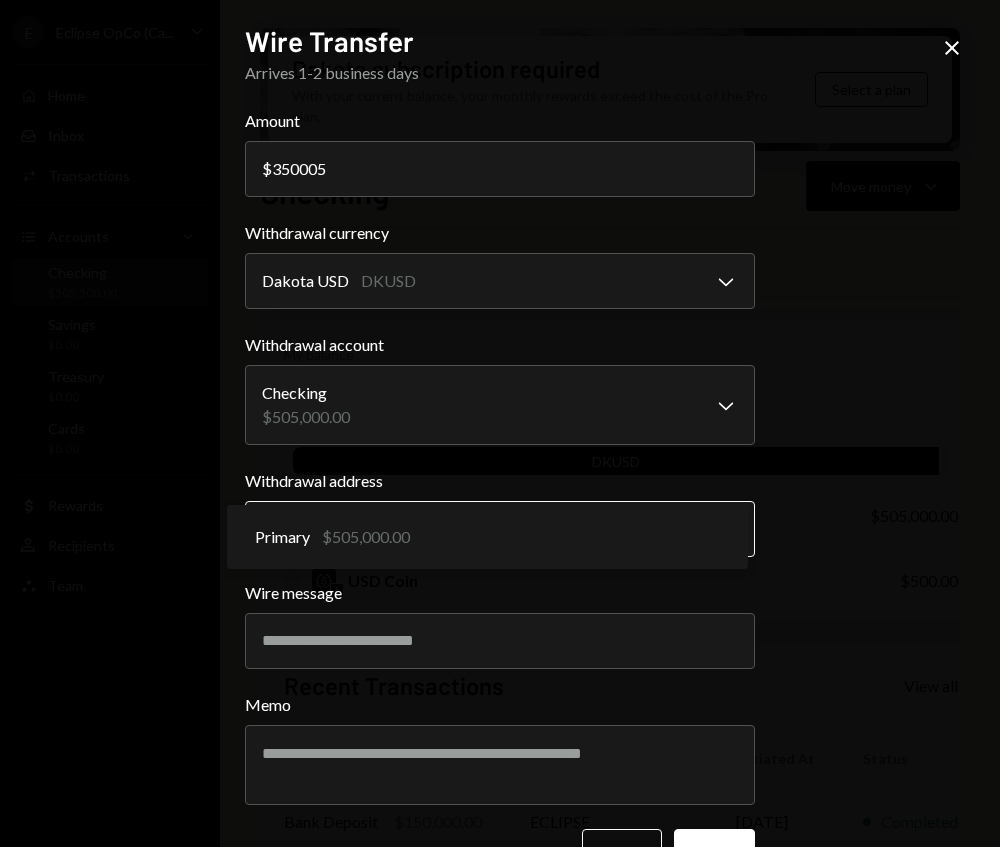 click on "E Eclipse OpCo (Ca... Caret Down Home Home Inbox Inbox Activities Transactions Accounts Accounts Caret Down Checking $505,500.00 Savings $0.00 Treasury $0.00 Cards $0.00 Dollar Rewards User Recipients Team Team Dakota subscription required With your current balance, your monthly rewards exceed the cost of the Pro plan. Select a plan Checking Move money Caret Down Overview Security Settings My balance $ 505,500.00 DKUSD Dakota USD $505,000.00 USD Coin $500.00 Recent Transactions View all Type Initiated By Initiated At Status Bank Deposit $150,000.00 ECLIPSE [DATE] Completed Bank Deposit $155,000.00 ECLIPSE [DATE] Completed Microdeposit $0.01 [PERSON_NAME], Inc. [DATE] Completed Microdeposit $0.04 [PERSON_NAME], Inc. [DATE] Completed Microdeposit -$0.05 [PERSON_NAME], Inc. [DATE] Completed Account Details Routing Number [FINANCIAL_ID] Copy Account Number • • • • • • • •  8540 Show Copy View more details Right Arrow Make international deposit Right Arrow Account Information Money in (last 30 days) $0.00 $" at bounding box center (500, 423) 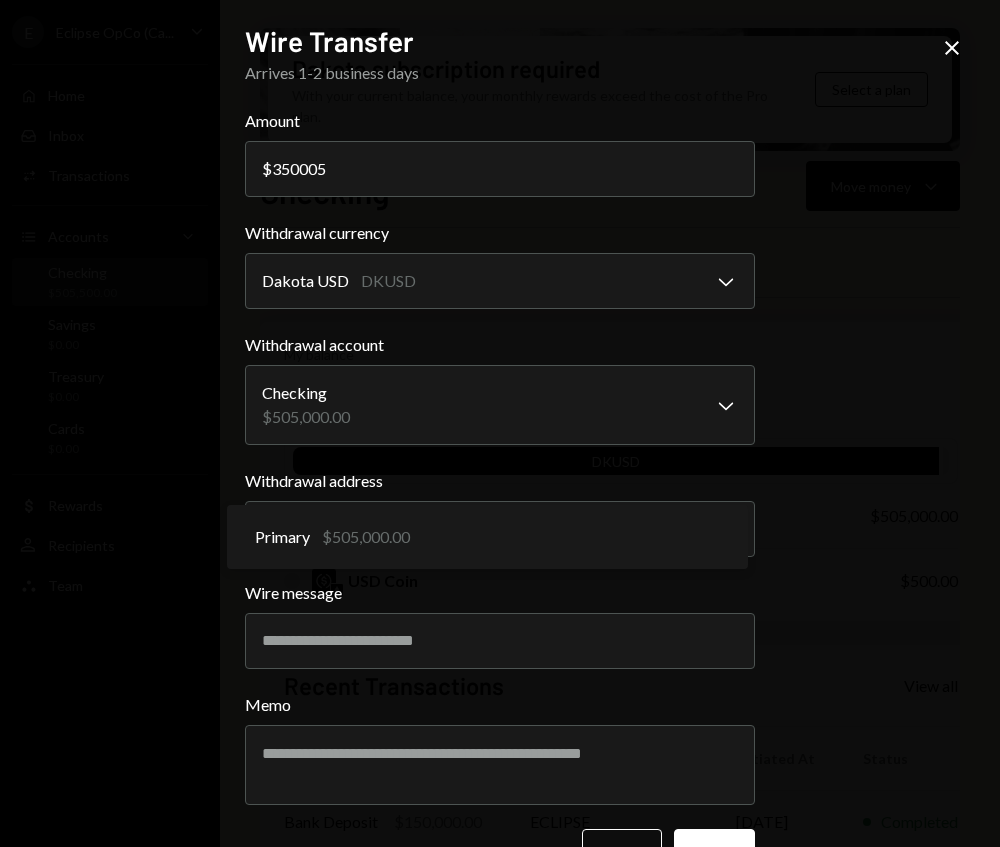 click on "E Eclipse OpCo (Ca... Caret Down Home Home Inbox Inbox Activities Transactions Accounts Accounts Caret Down Checking $505,500.00 Savings $0.00 Treasury $0.00 Cards $0.00 Dollar Rewards User Recipients Team Team Dakota subscription required With your current balance, your monthly rewards exceed the cost of the Pro plan. Select a plan Checking Move money Caret Down Overview Security Settings My balance $ 505,500.00 DKUSD Dakota USD $505,000.00 USD Coin $500.00 Recent Transactions View all Type Initiated By Initiated At Status Bank Deposit $150,000.00 ECLIPSE [DATE] Completed Bank Deposit $155,000.00 ECLIPSE [DATE] Completed Microdeposit $0.01 [PERSON_NAME], Inc. [DATE] Completed Microdeposit $0.04 [PERSON_NAME], Inc. [DATE] Completed Microdeposit -$0.05 [PERSON_NAME], Inc. [DATE] Completed Account Details Routing Number [FINANCIAL_ID] Copy Account Number • • • • • • • •  8540 Show Copy View more details Right Arrow Make international deposit Right Arrow Account Information Money in (last 30 days) $0.00 $" at bounding box center (500, 423) 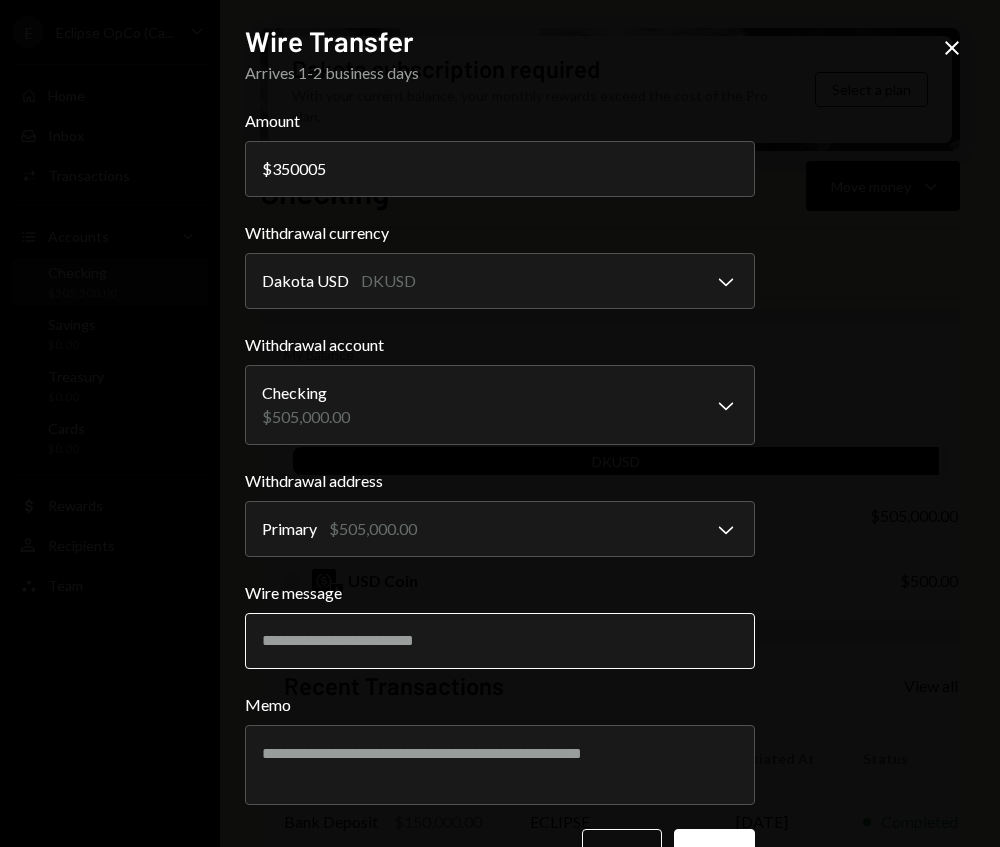 click on "Wire message" at bounding box center [500, 641] 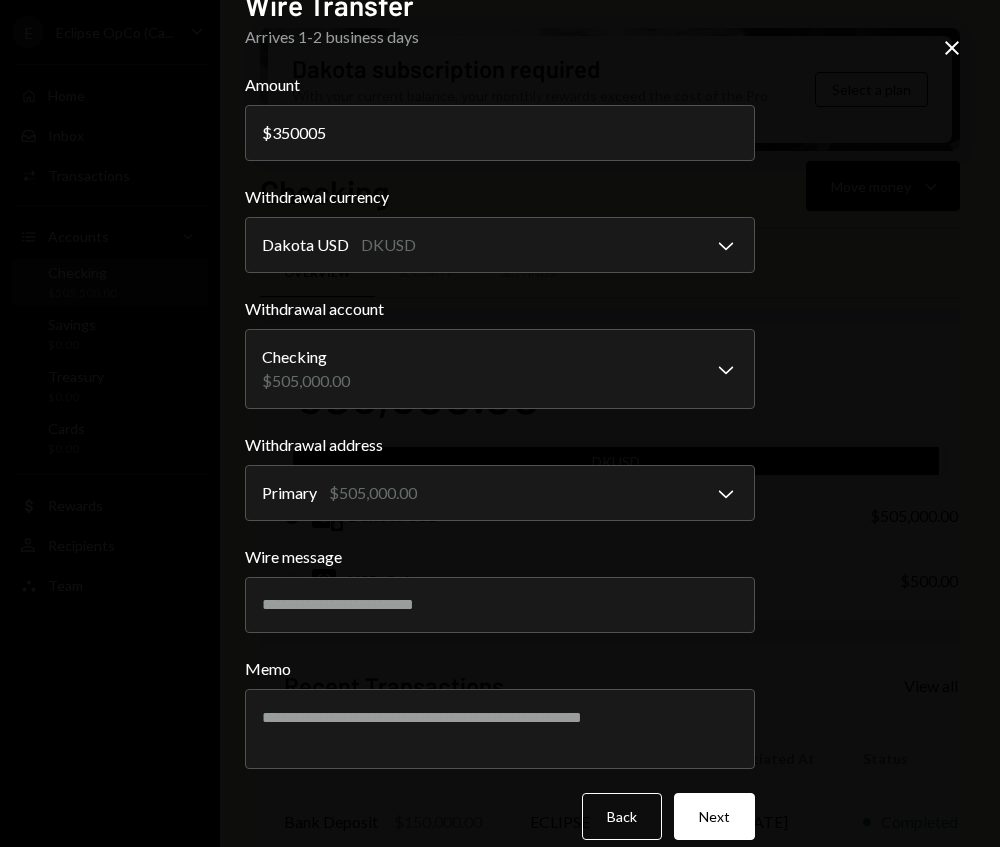 scroll, scrollTop: 61, scrollLeft: 0, axis: vertical 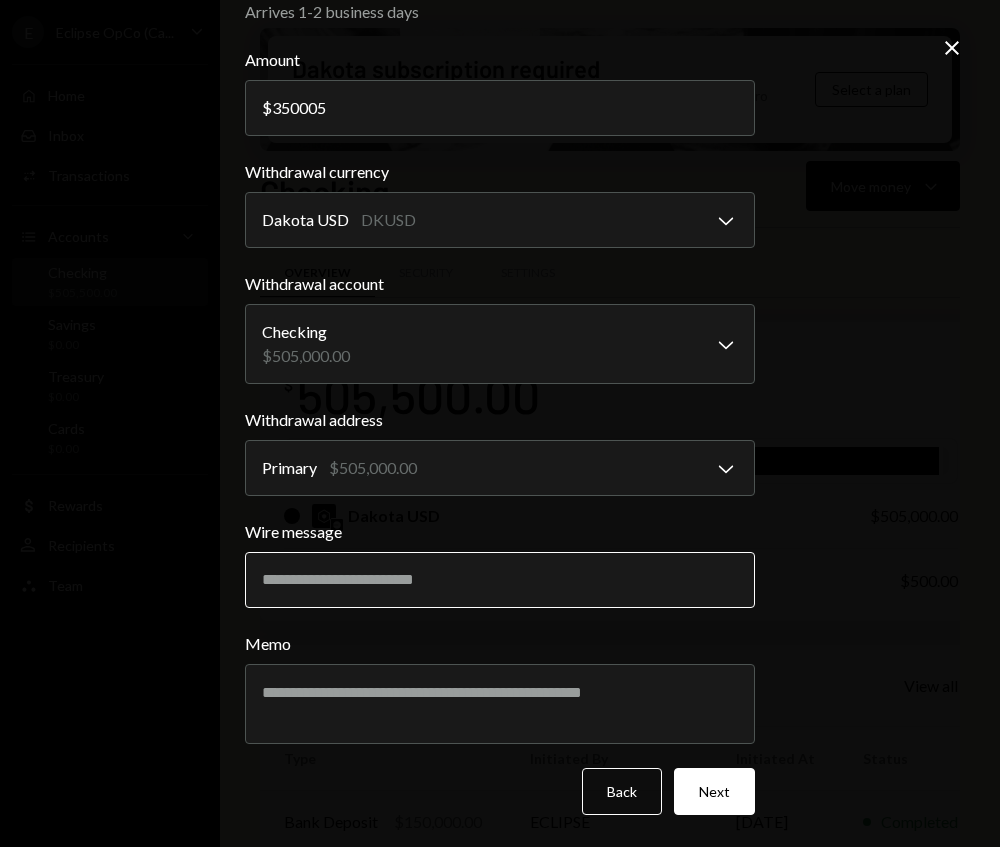click on "Wire message" at bounding box center [500, 580] 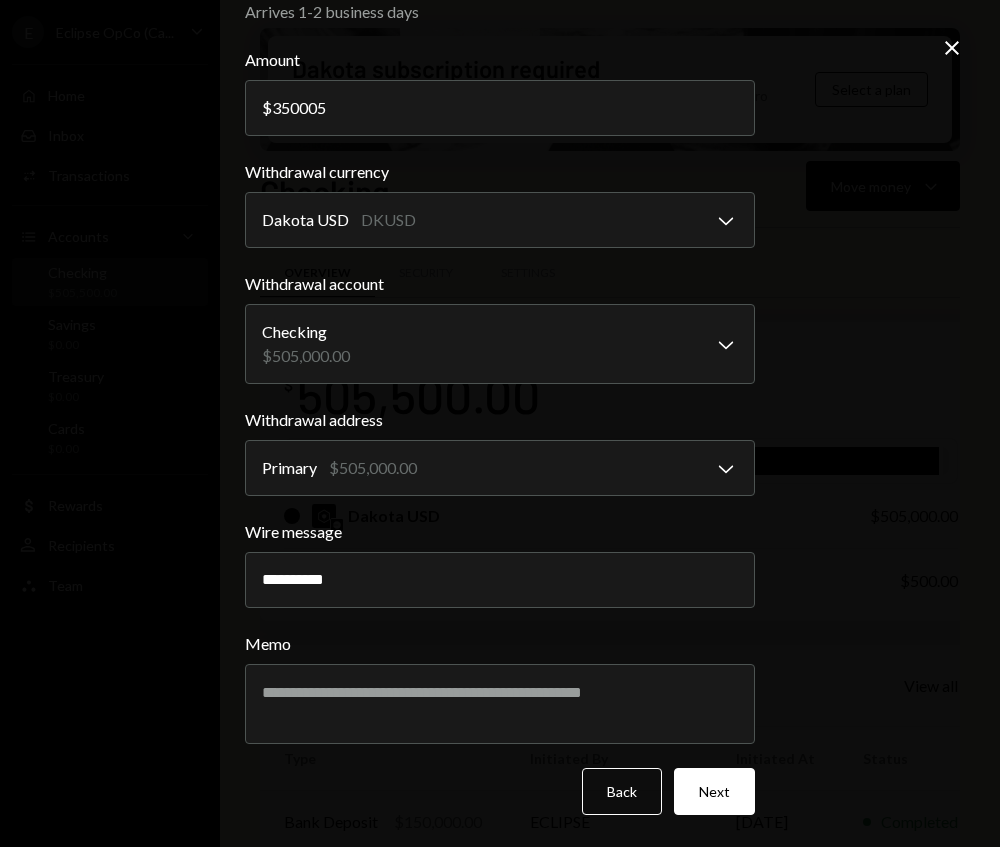 type on "**********" 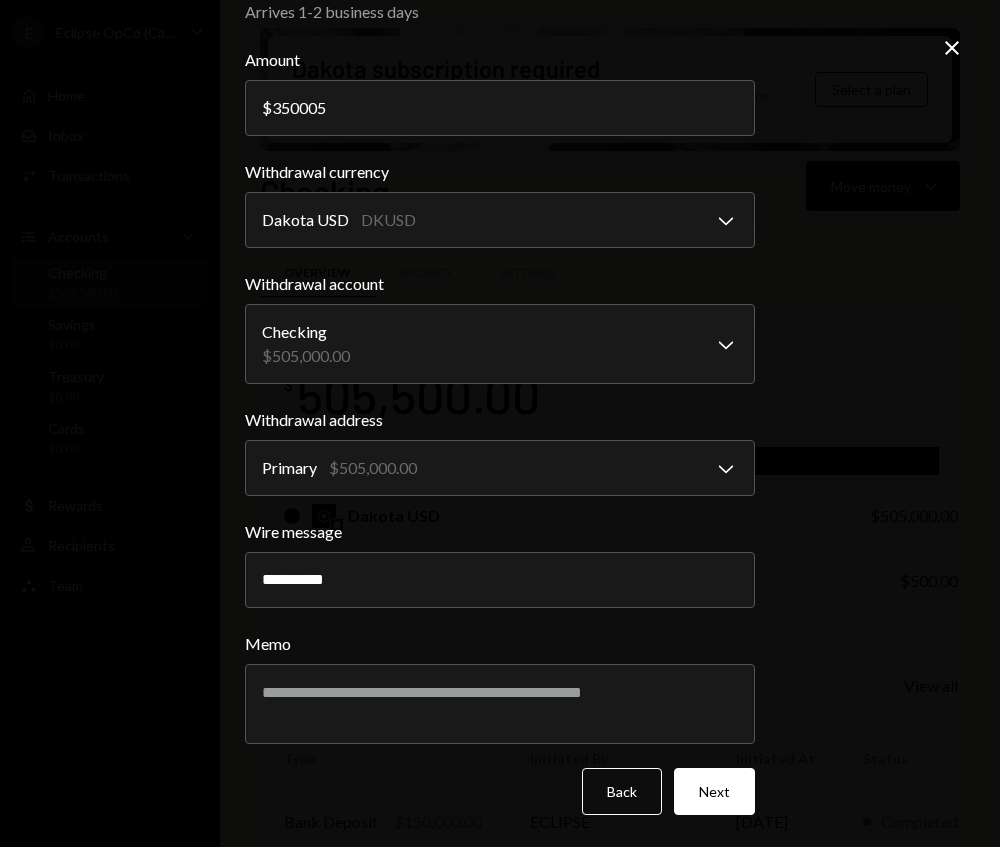 drag, startPoint x: 699, startPoint y: 796, endPoint x: 712, endPoint y: 764, distance: 34.539833 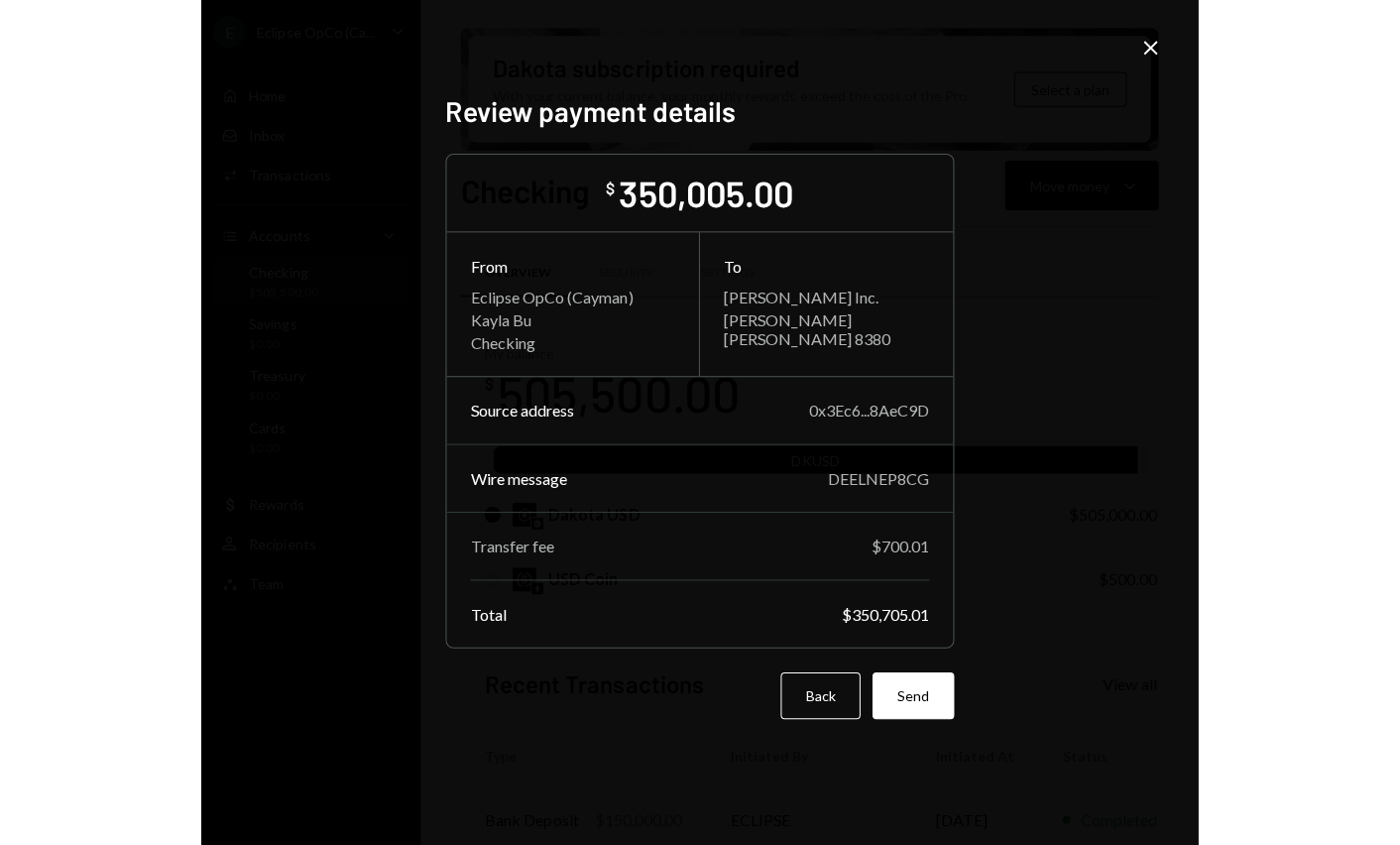 scroll, scrollTop: 0, scrollLeft: 0, axis: both 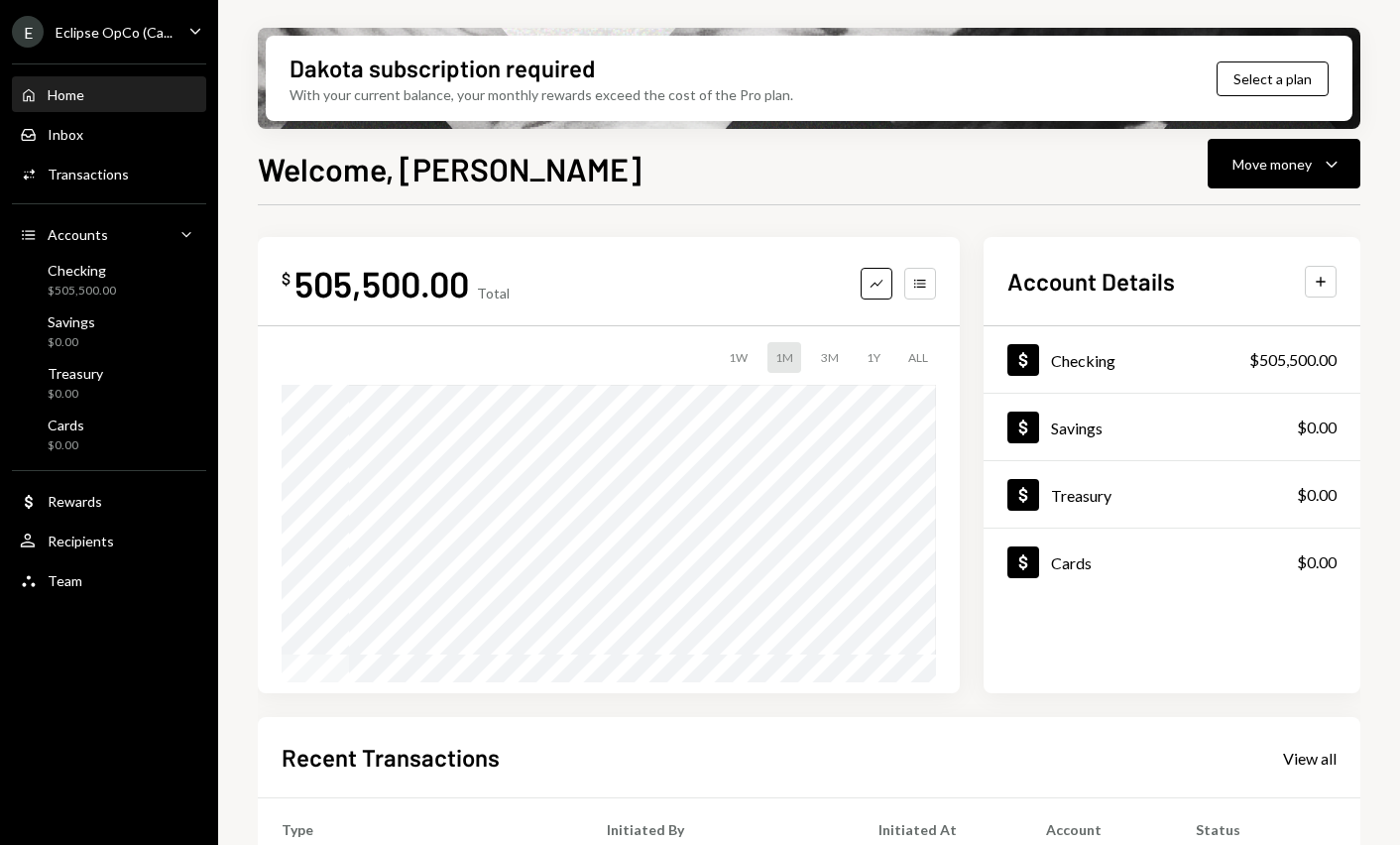 click on "Eclipse OpCo (Ca..." at bounding box center [114, 32] 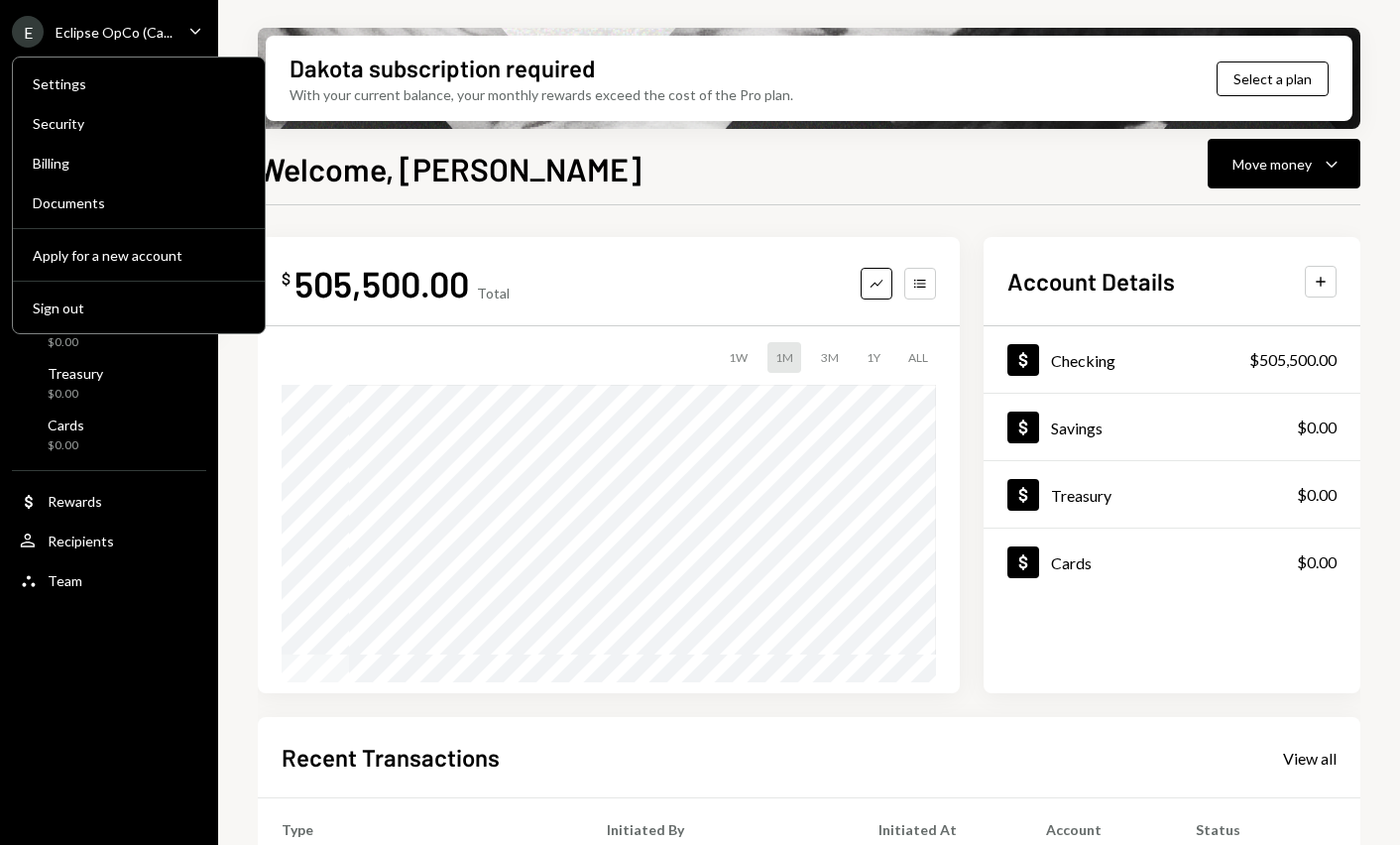 click on "Eclipse OpCo (Ca..." at bounding box center (114, 32) 